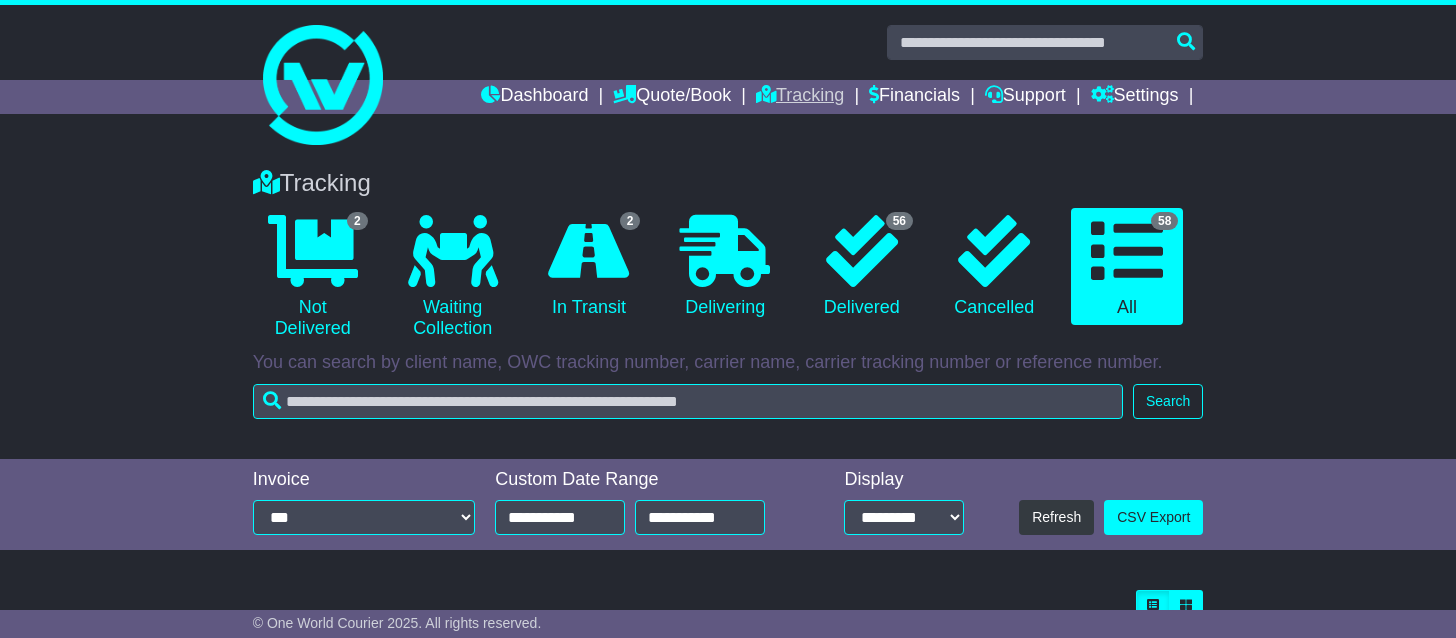 scroll, scrollTop: 0, scrollLeft: 0, axis: both 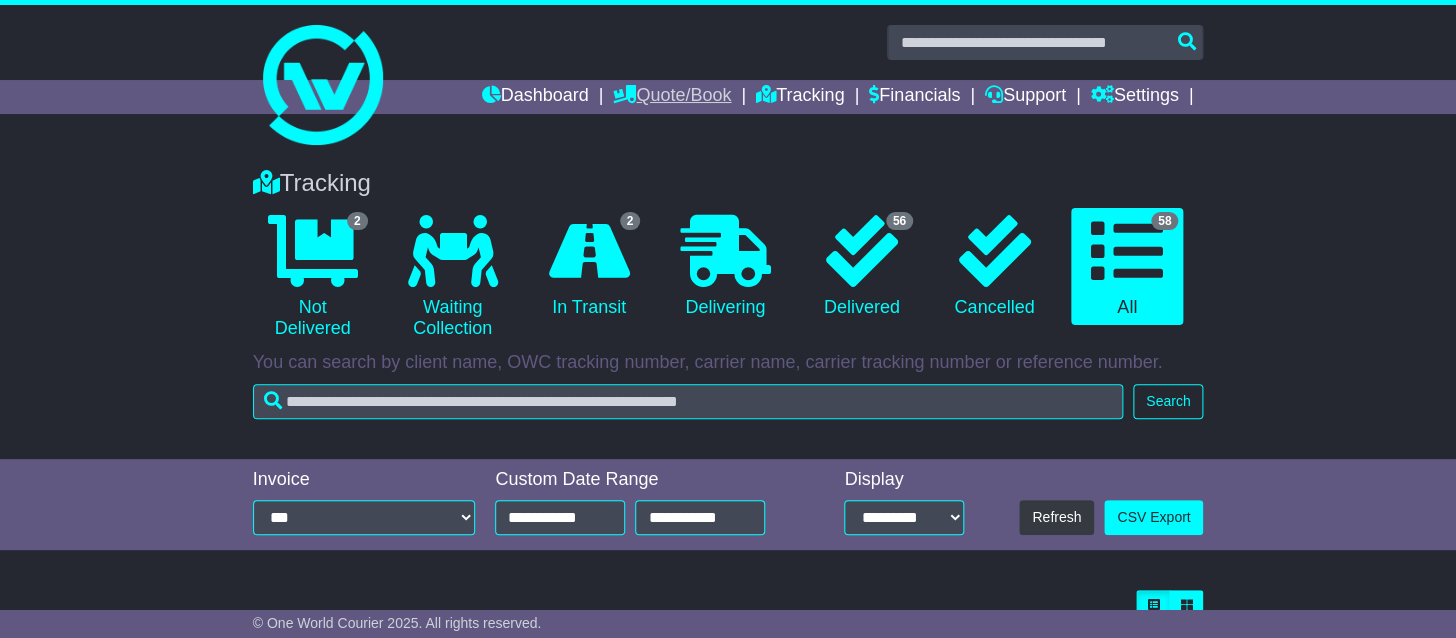 click on "Quote/Book" at bounding box center [672, 97] 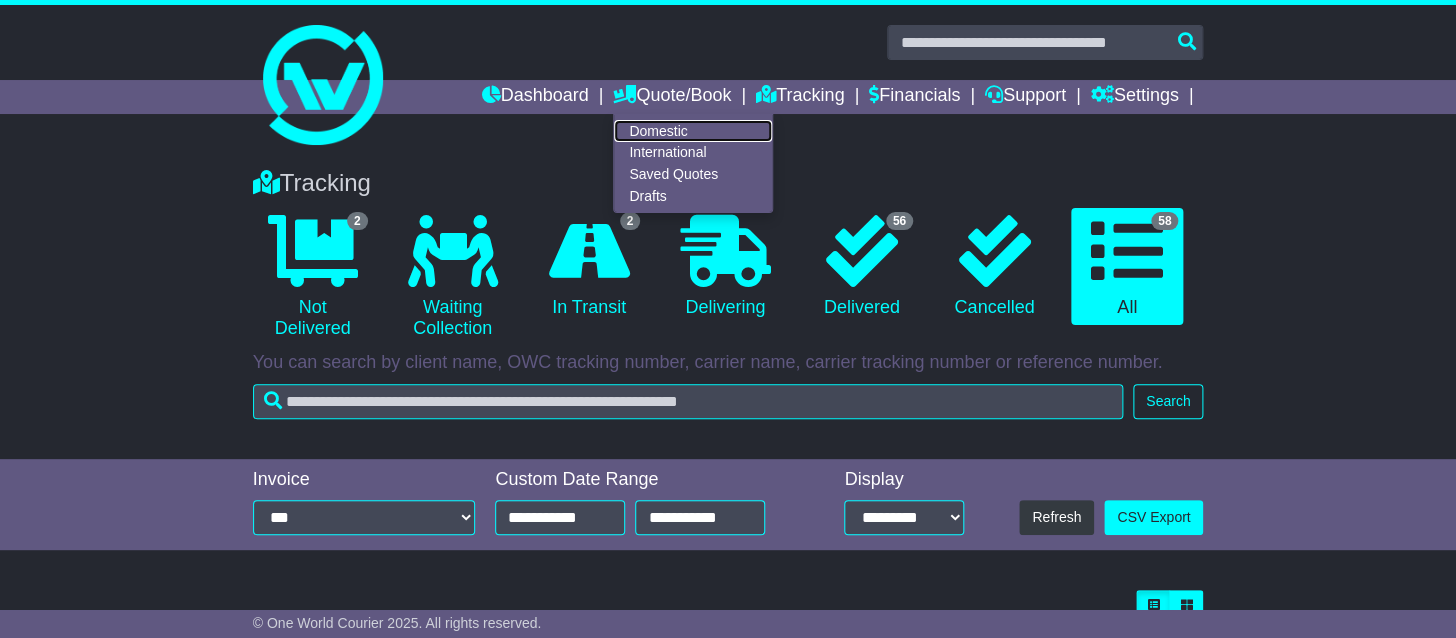 click on "Domestic" at bounding box center (693, 131) 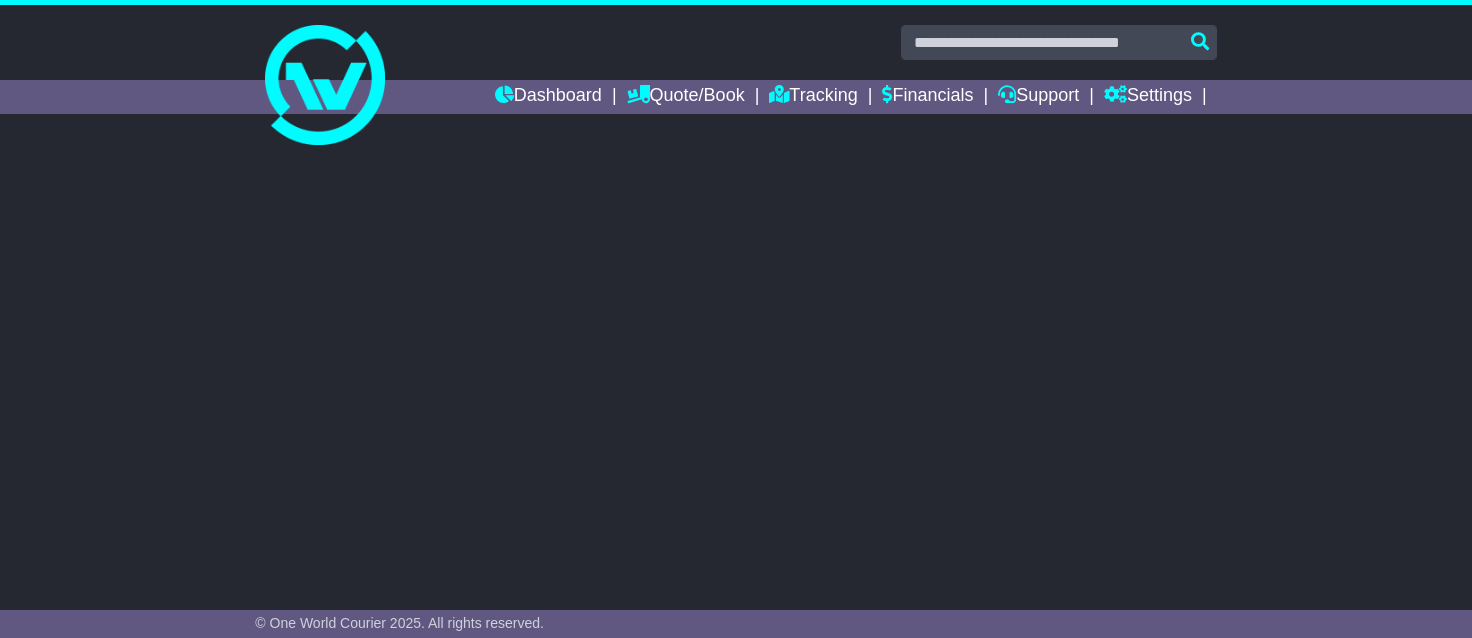 select 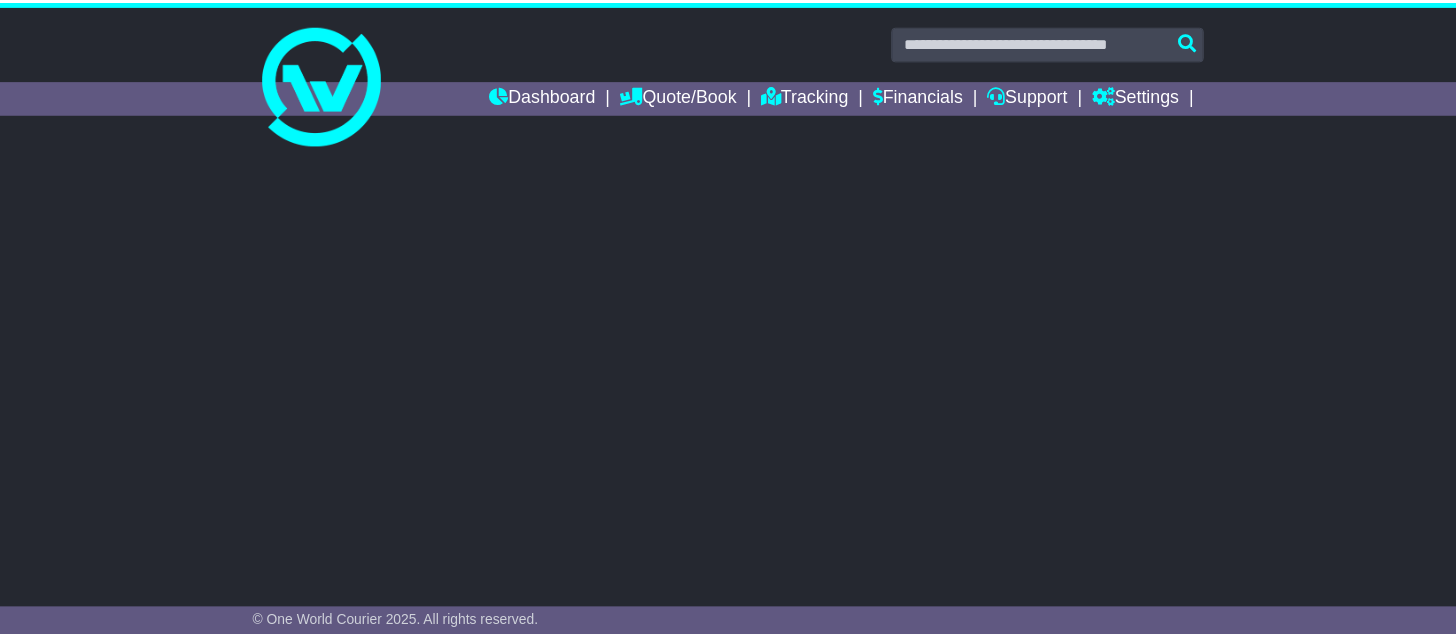 scroll, scrollTop: 0, scrollLeft: 0, axis: both 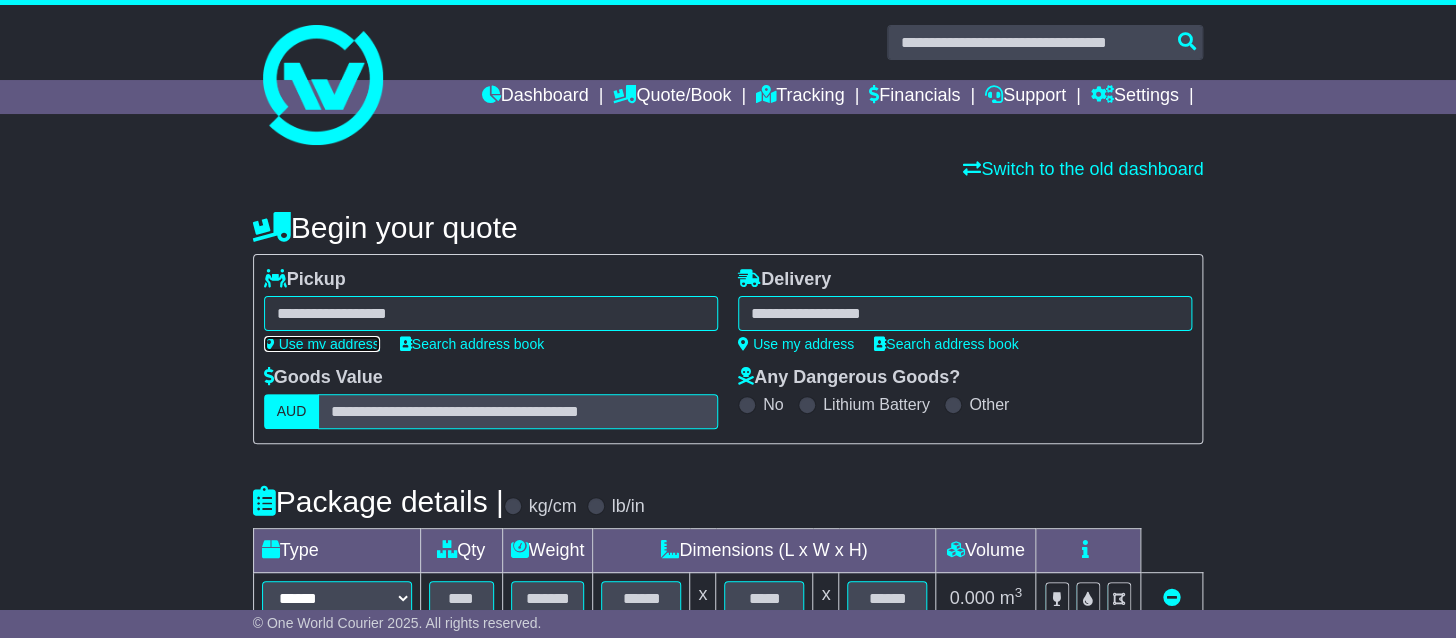 click on "Use my address" at bounding box center (322, 344) 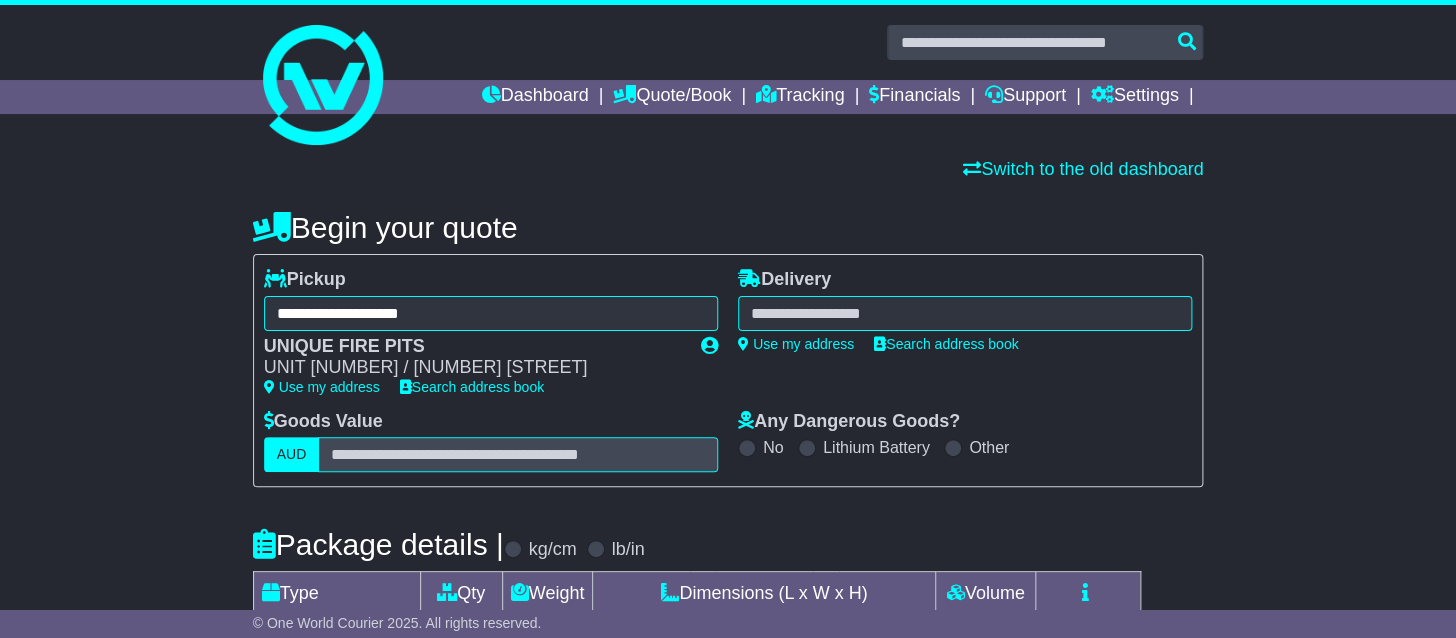 click at bounding box center (965, 313) 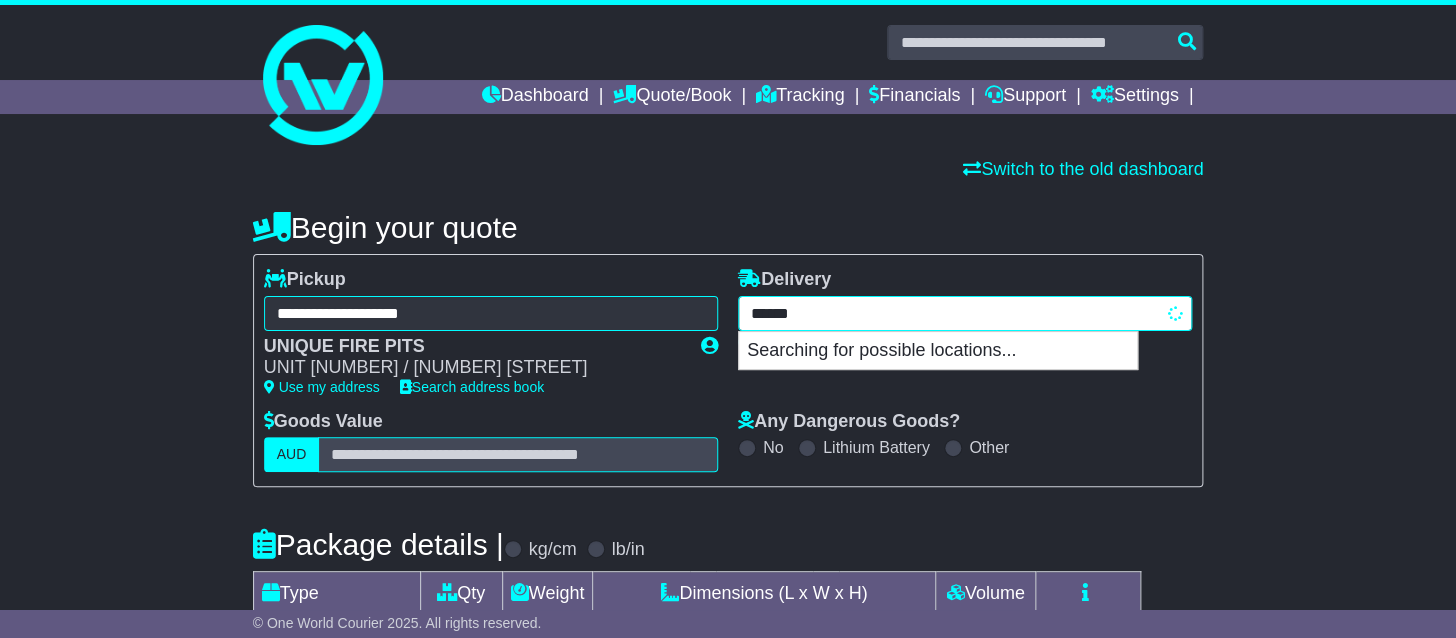 type on "*******" 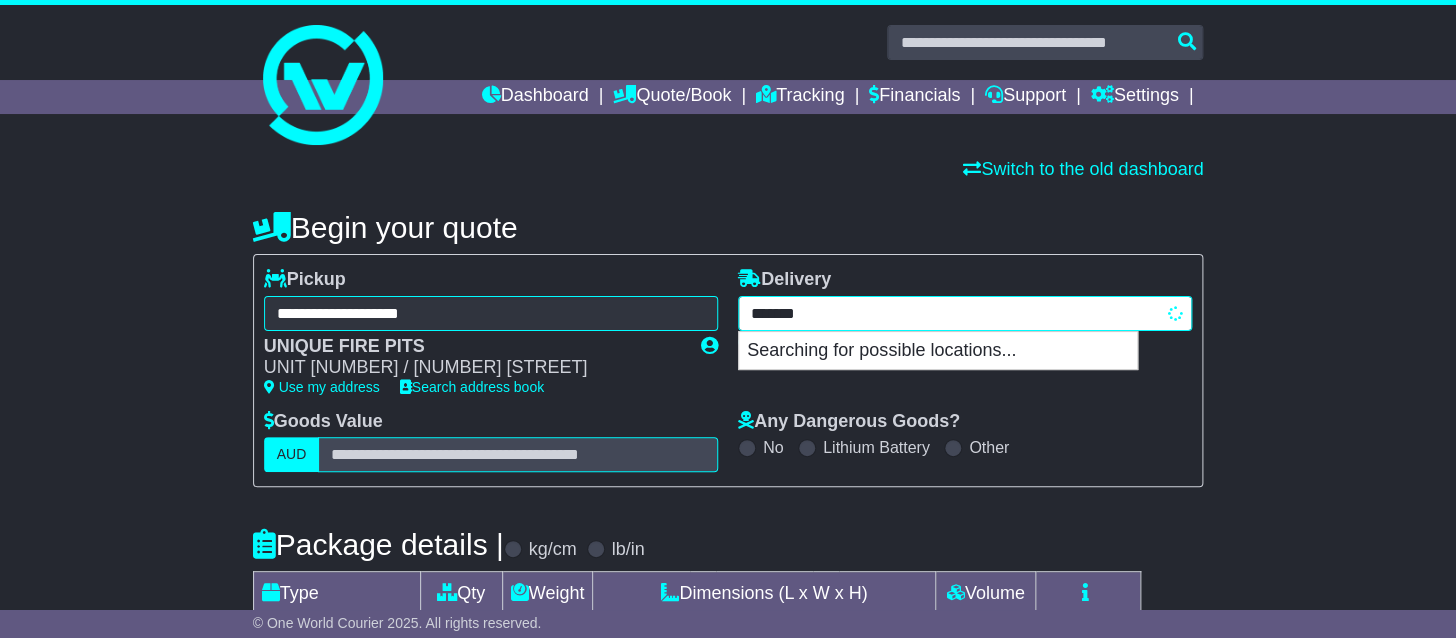 type on "********" 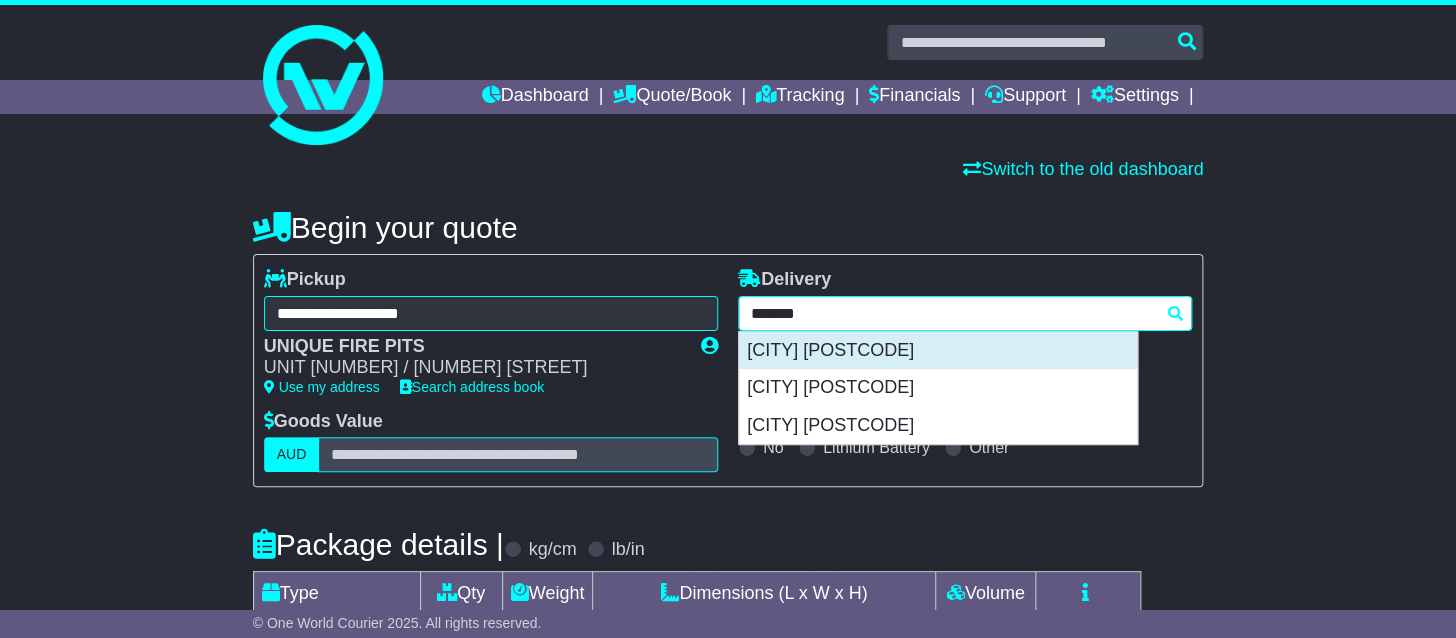 click on "PAKENHAM 3810" at bounding box center (938, 351) 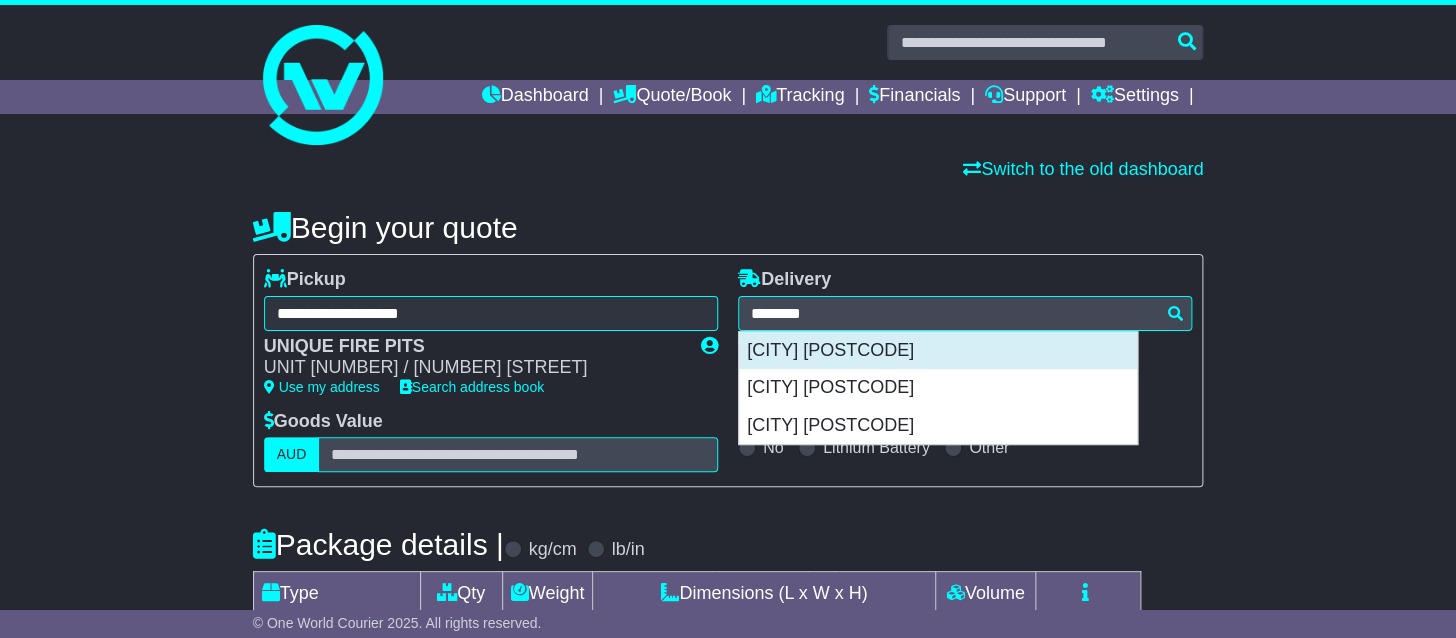 type on "**********" 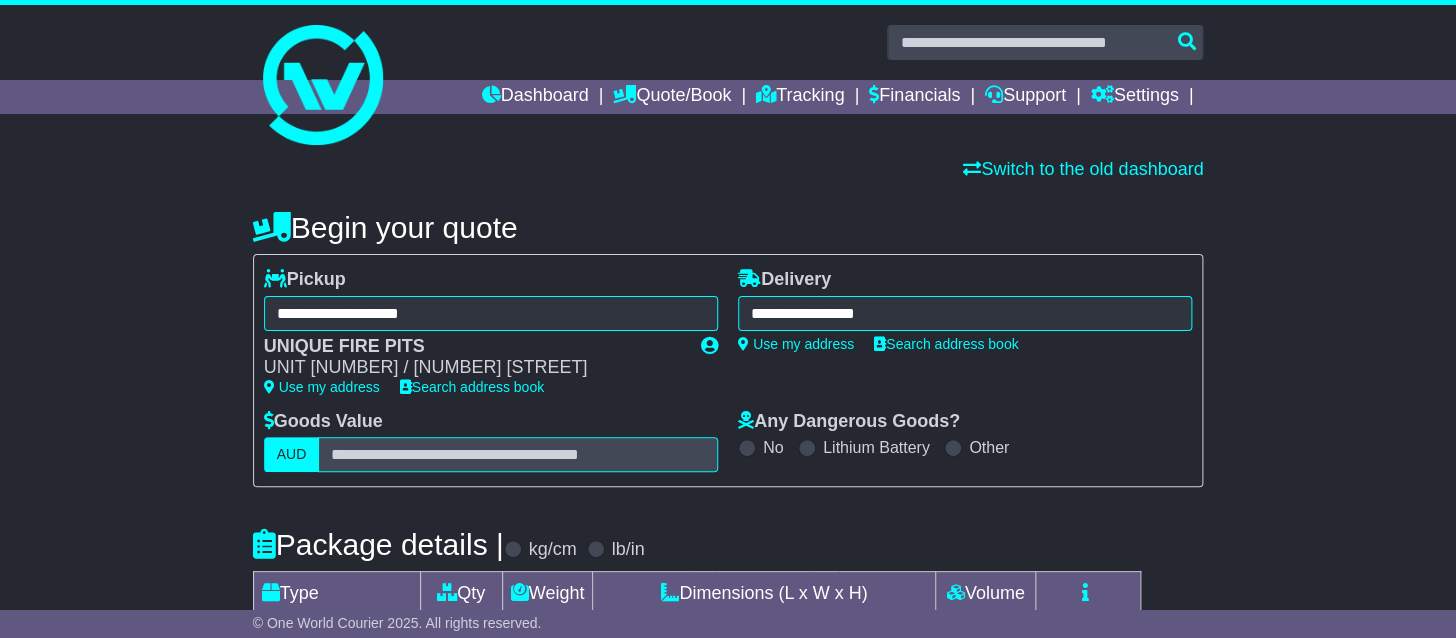 scroll, scrollTop: 423, scrollLeft: 0, axis: vertical 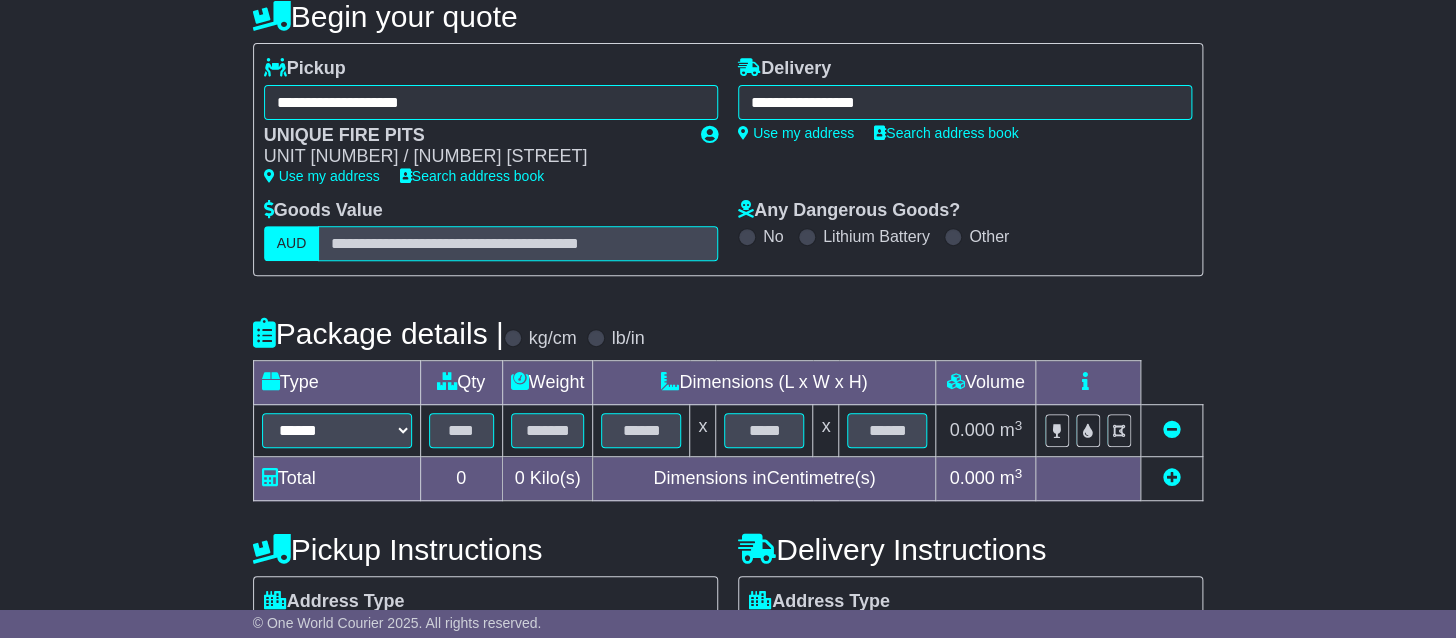 click on "**********" at bounding box center (965, 102) 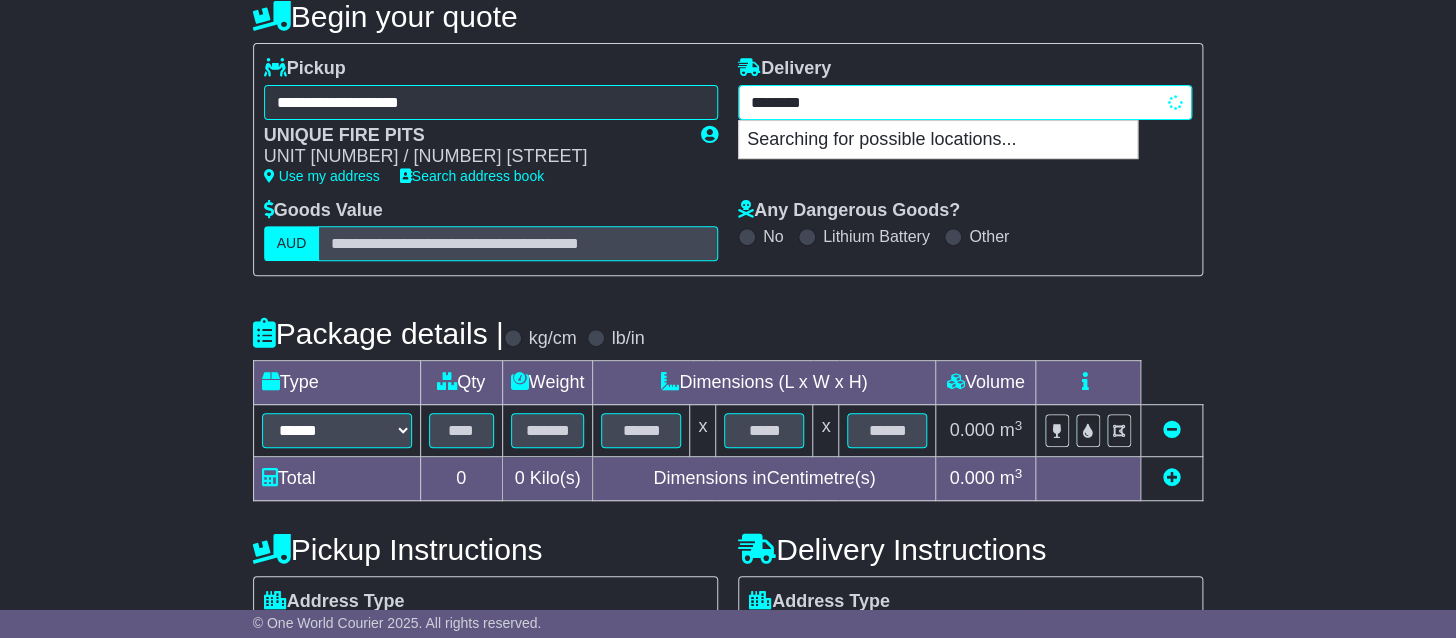 drag, startPoint x: 926, startPoint y: 106, endPoint x: 709, endPoint y: 102, distance: 217.03687 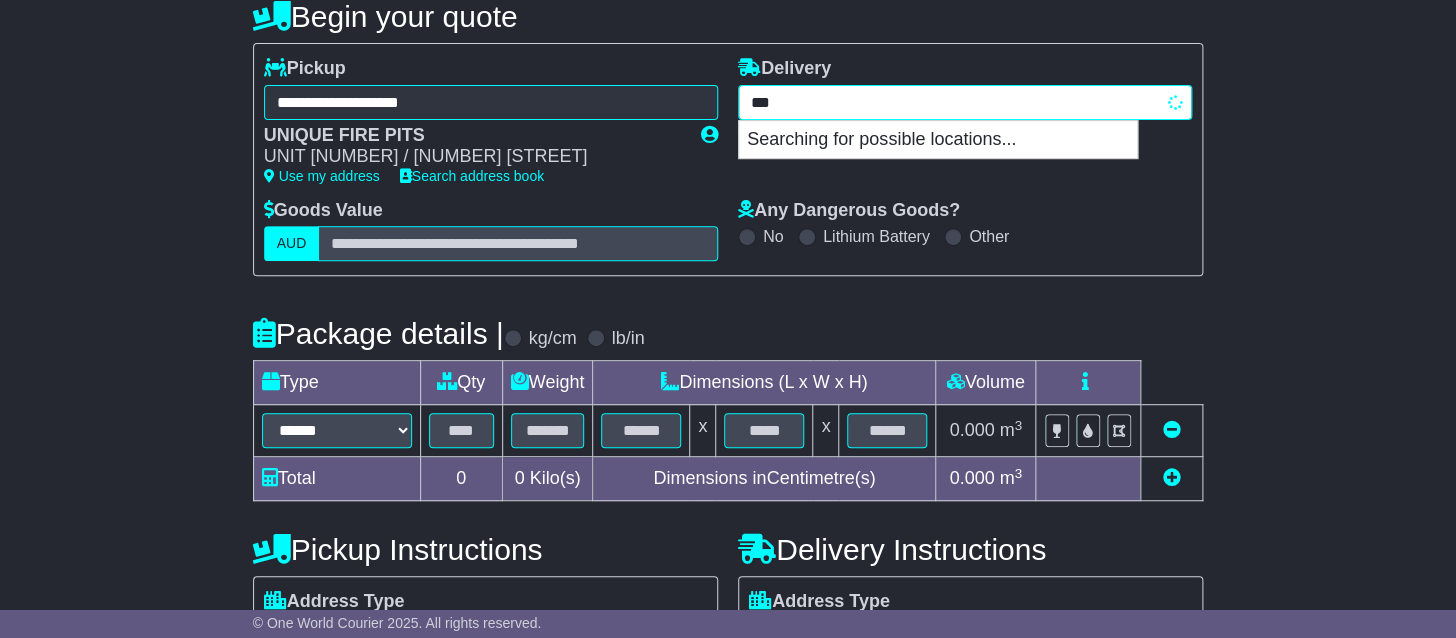 type on "****" 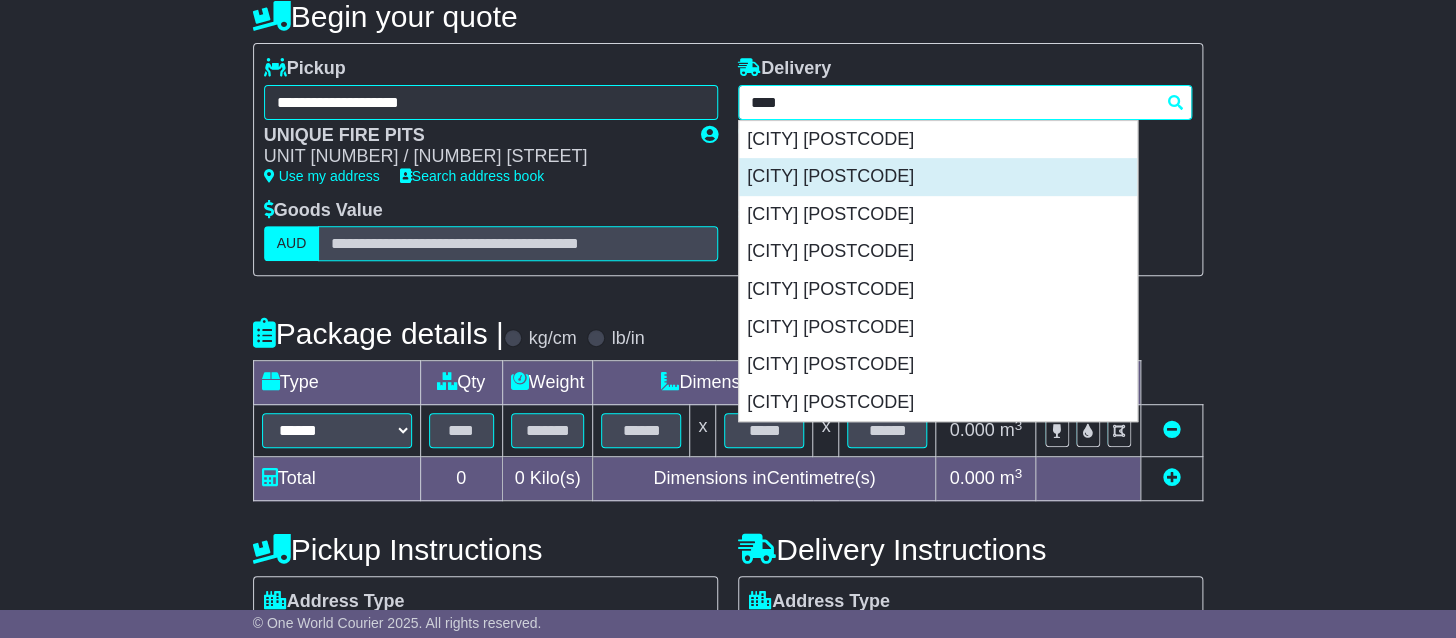 click on "DROUIN 3818" at bounding box center (938, 177) 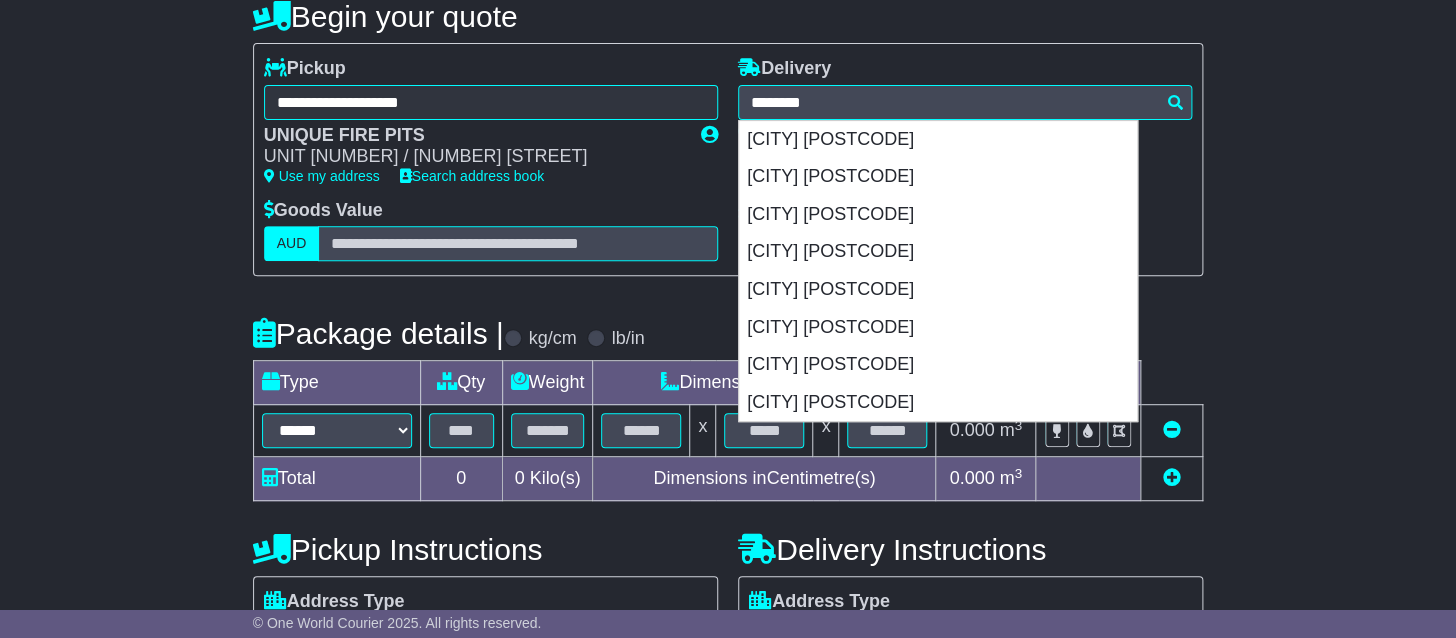 type on "**********" 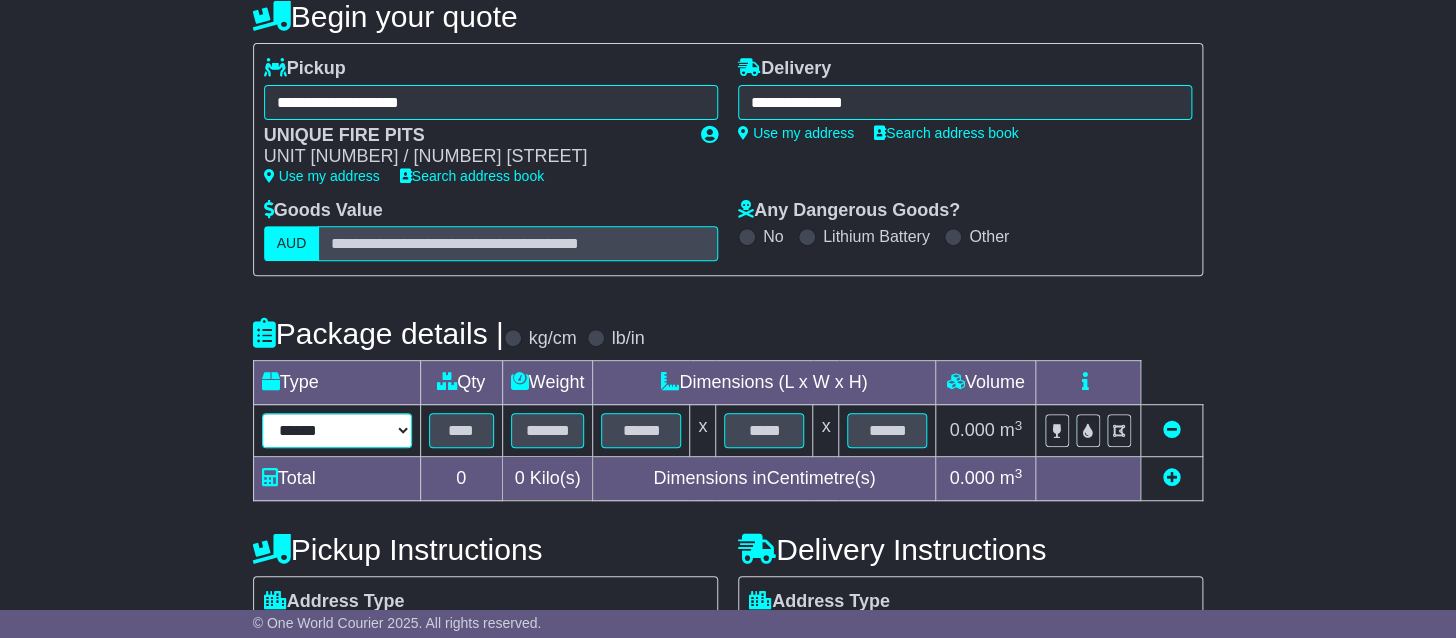 click on "****** ****** *** ******** ***** **** **** ****** *** *******" at bounding box center [337, 430] 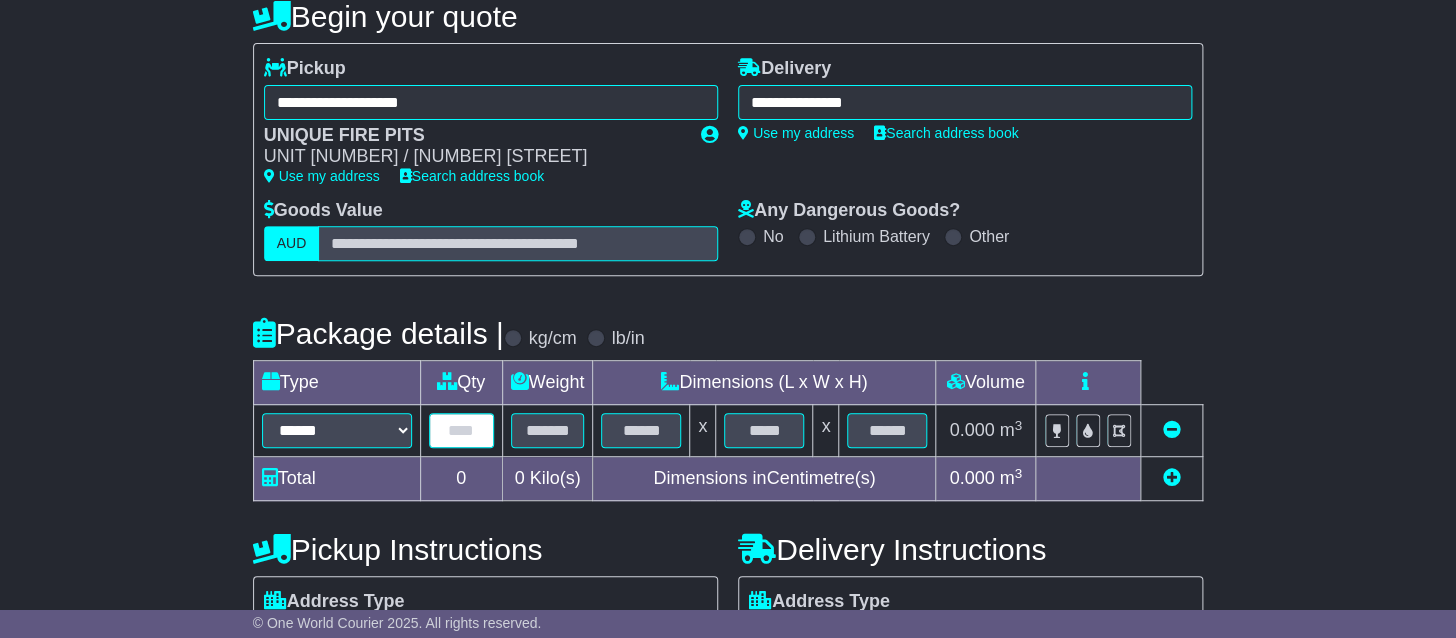 click at bounding box center [461, 430] 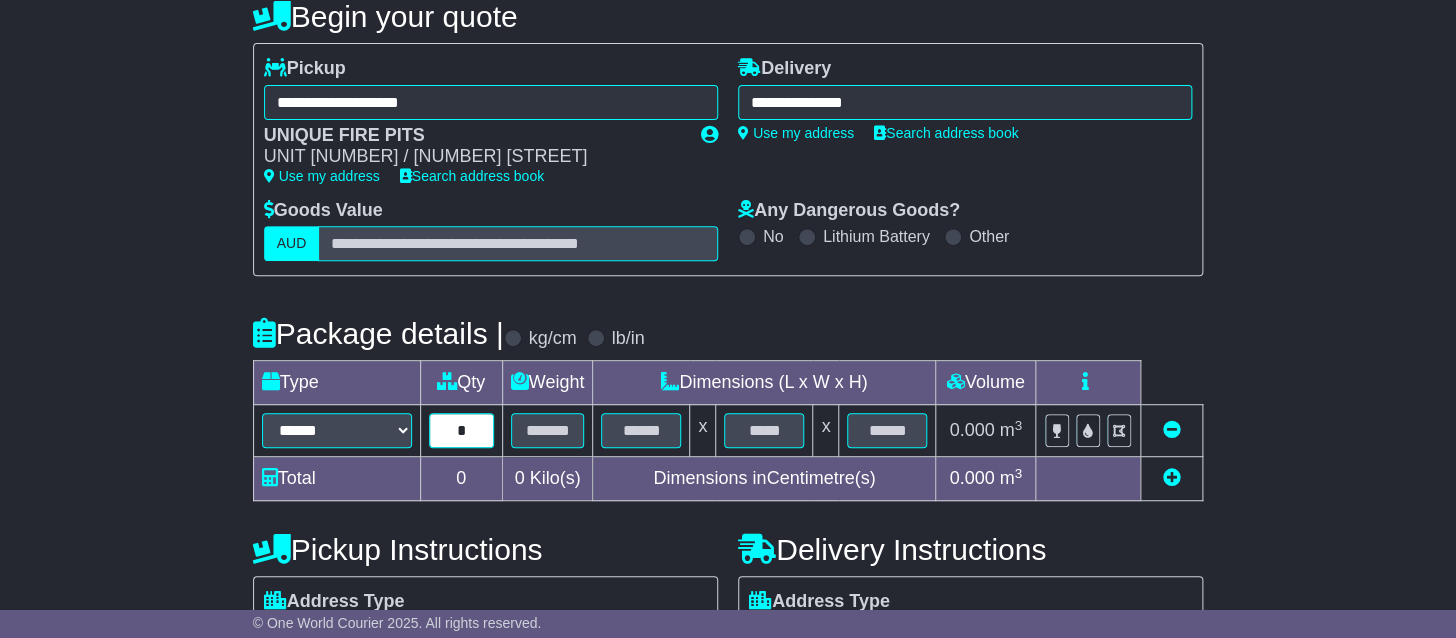 type on "*" 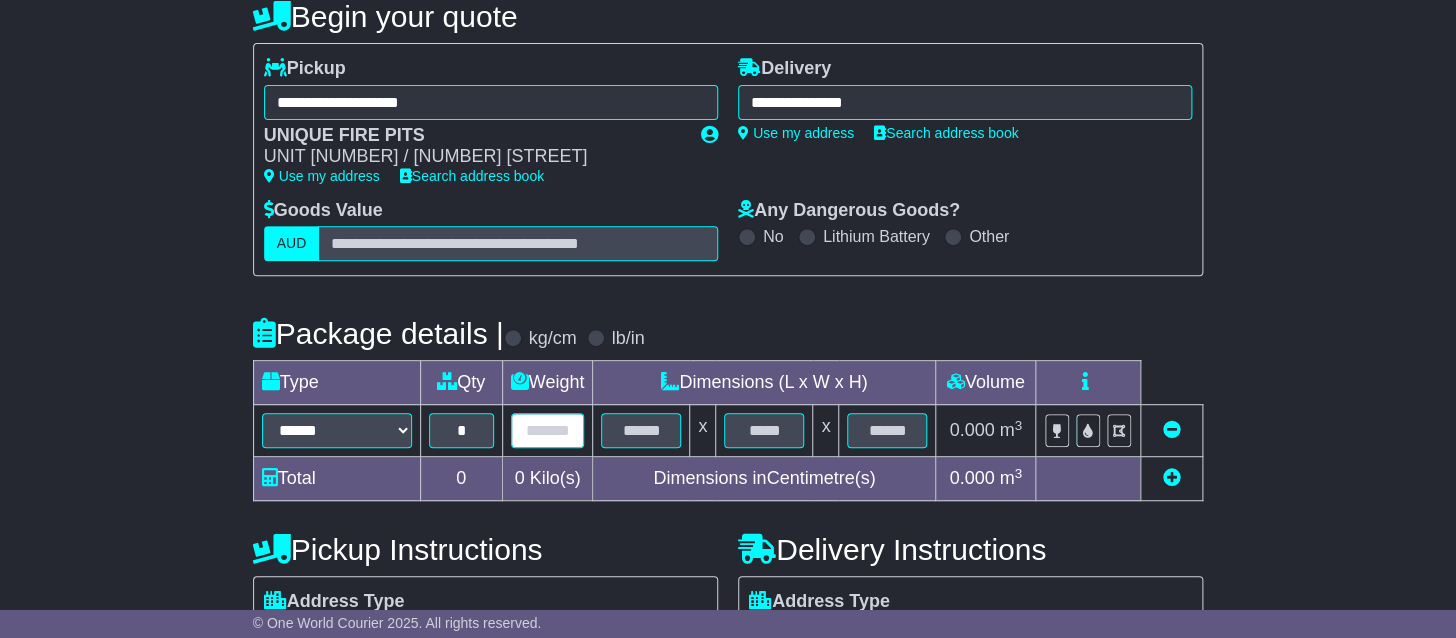 click at bounding box center (548, 430) 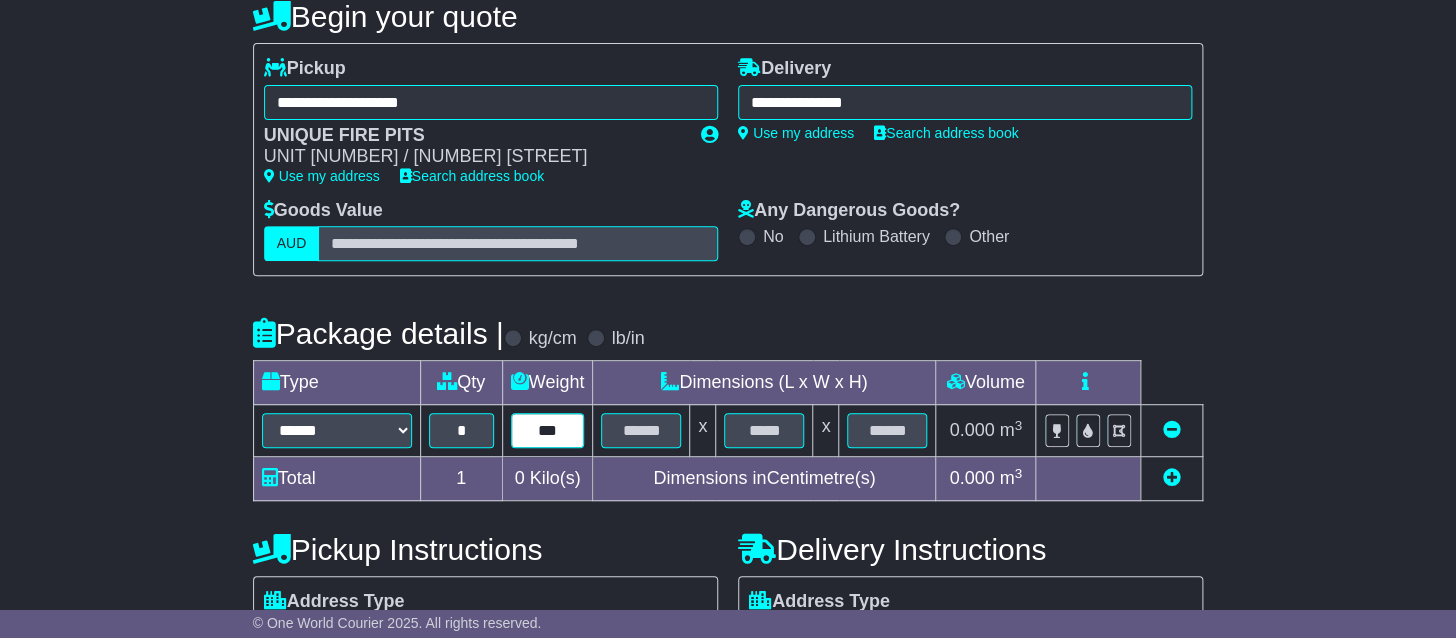 type on "***" 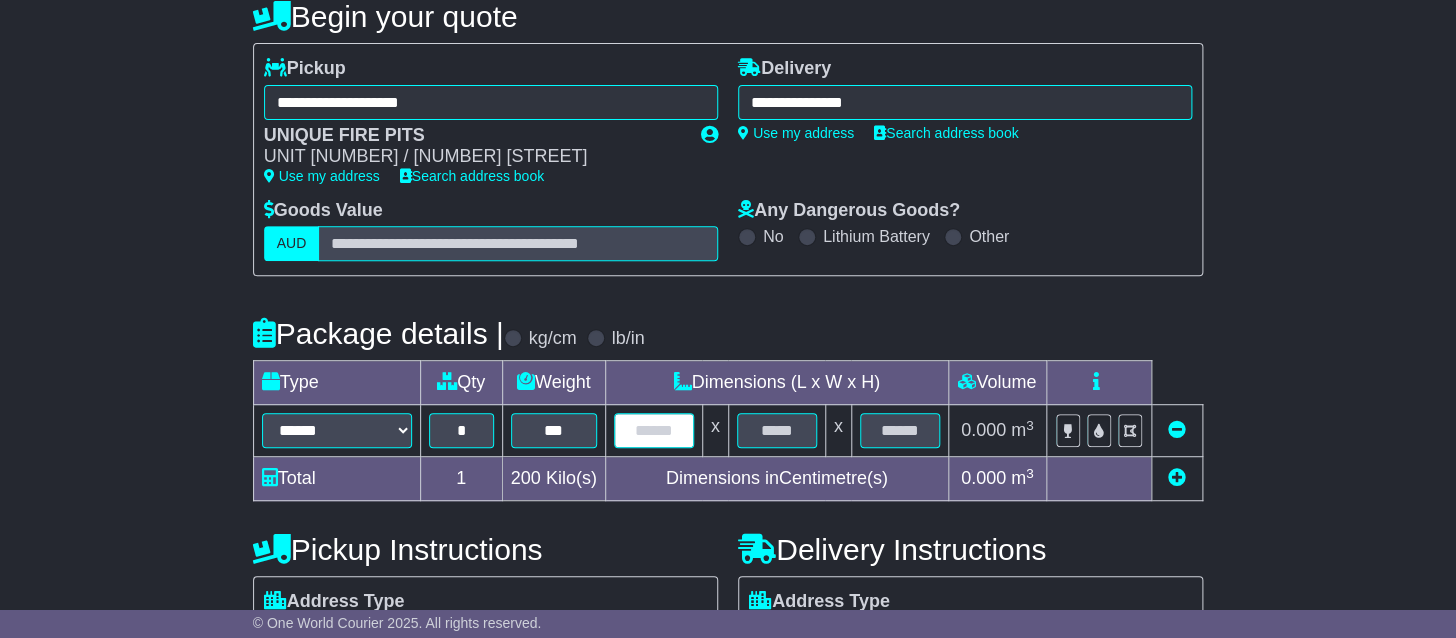click at bounding box center (654, 430) 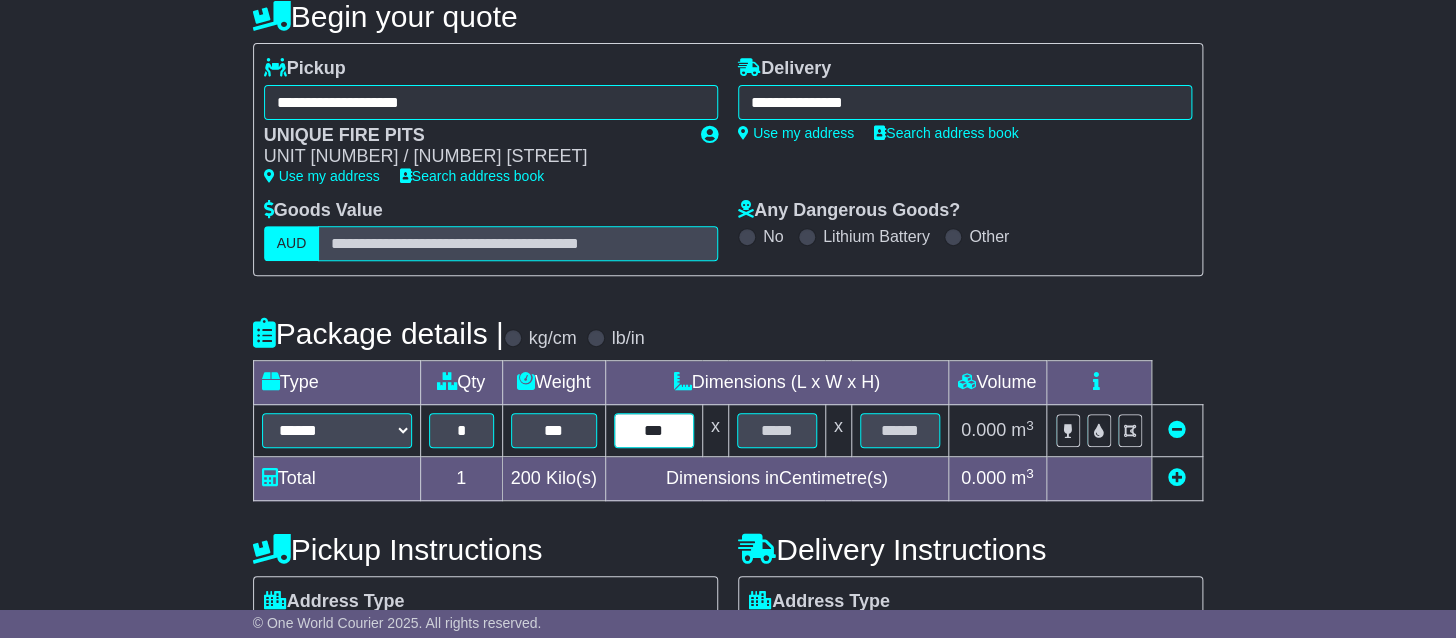 type on "***" 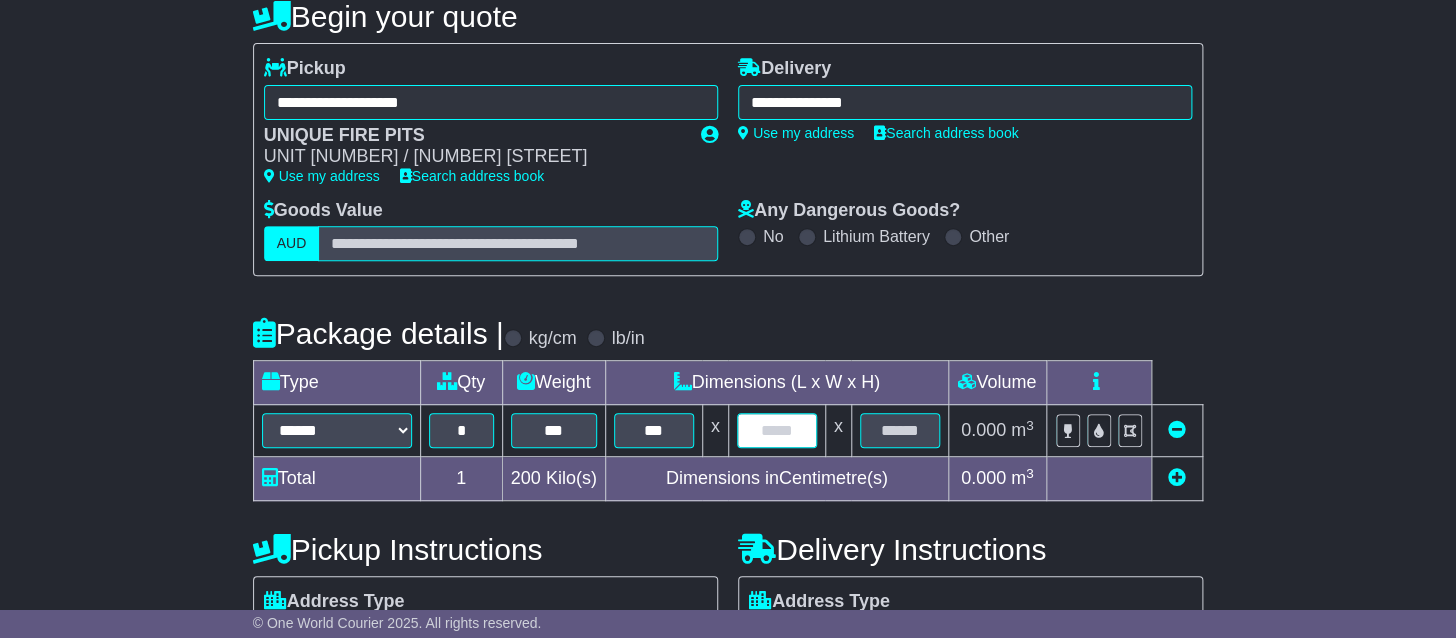 click at bounding box center (777, 430) 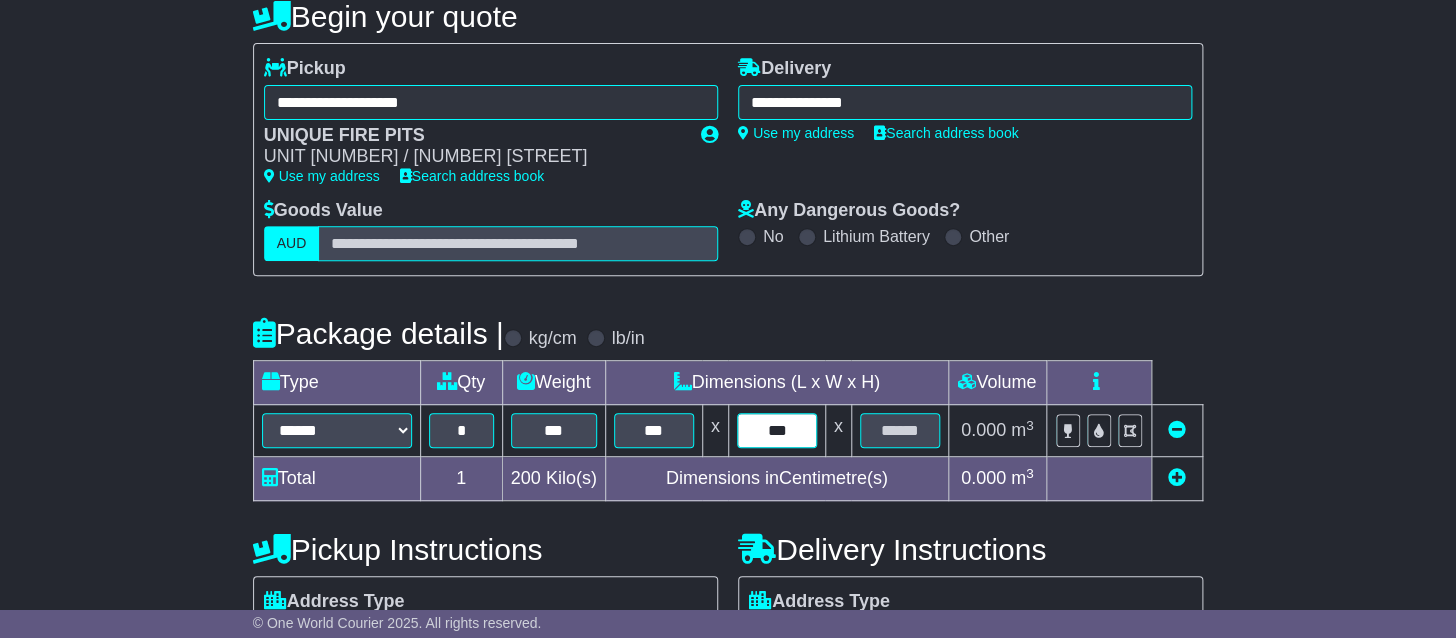 type on "***" 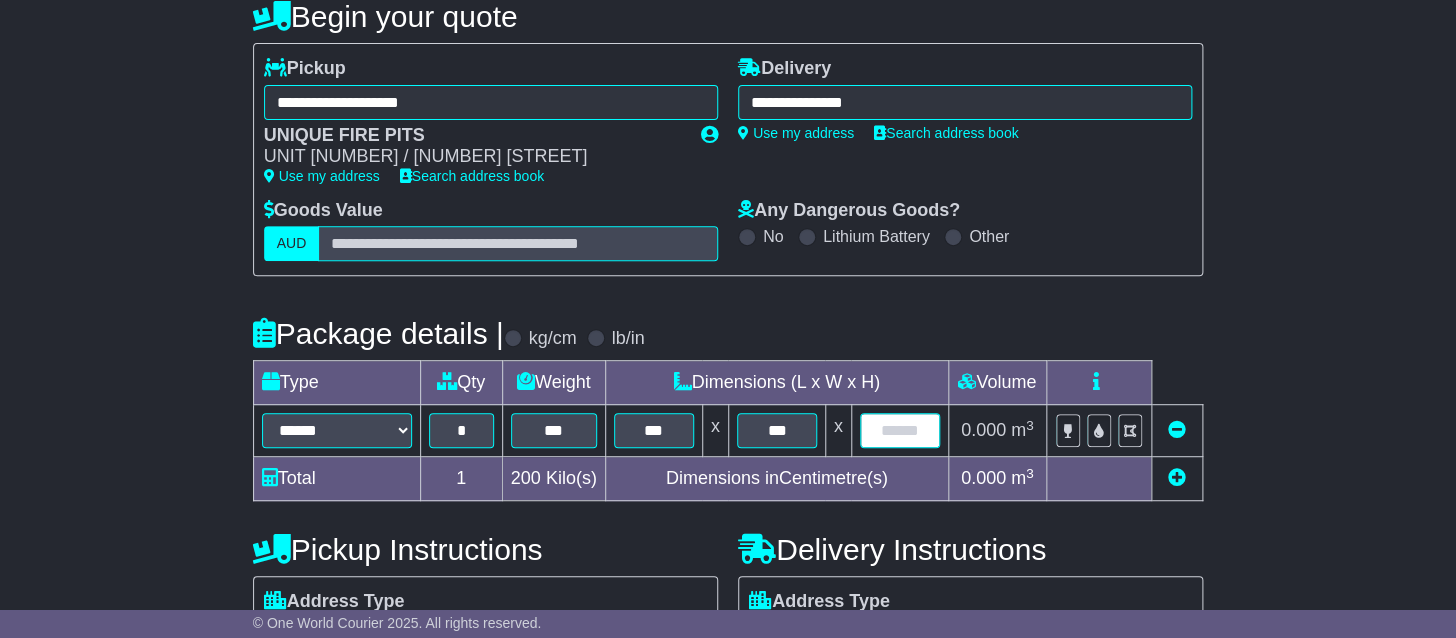 click at bounding box center [900, 430] 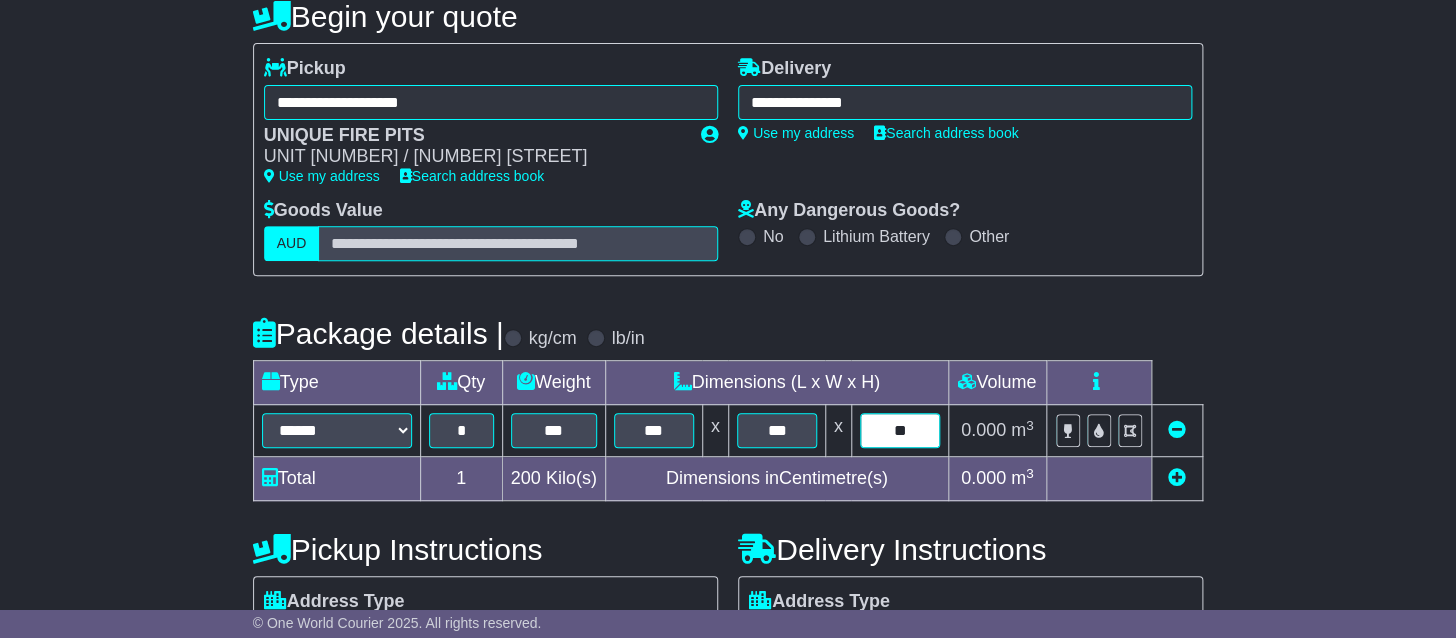 type on "**" 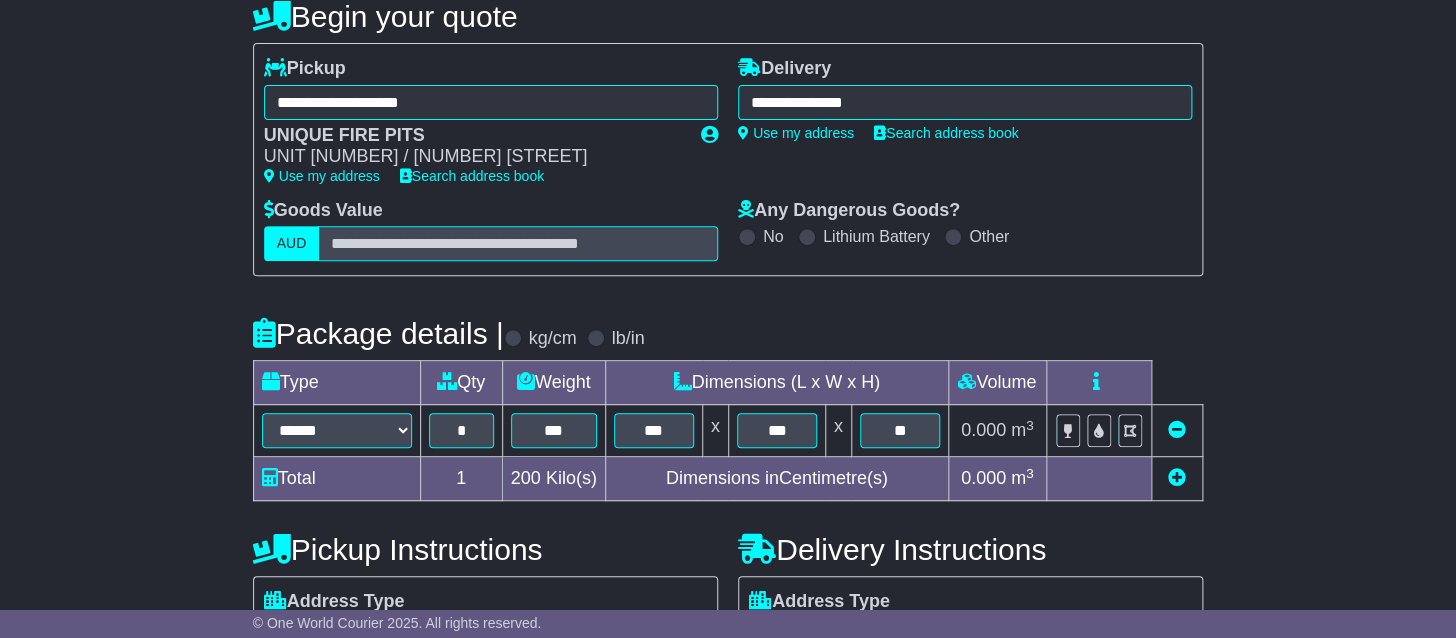 click on "**********" at bounding box center [728, 502] 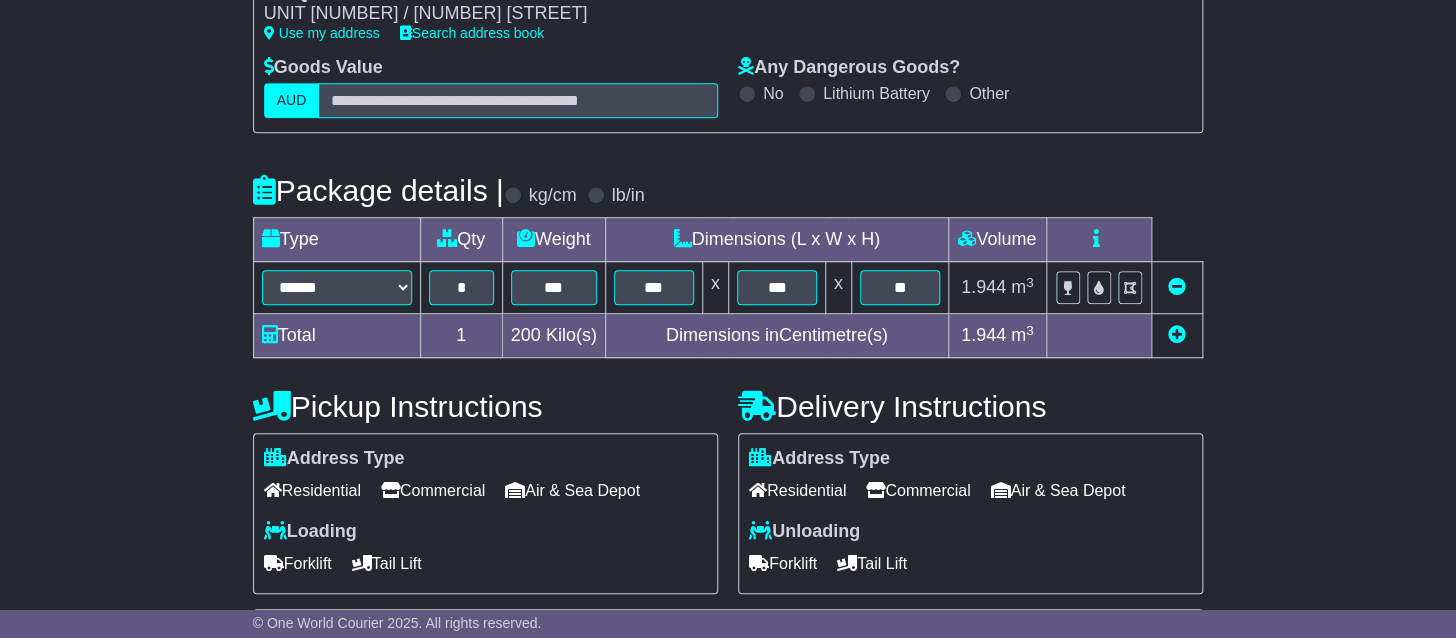 scroll, scrollTop: 423, scrollLeft: 0, axis: vertical 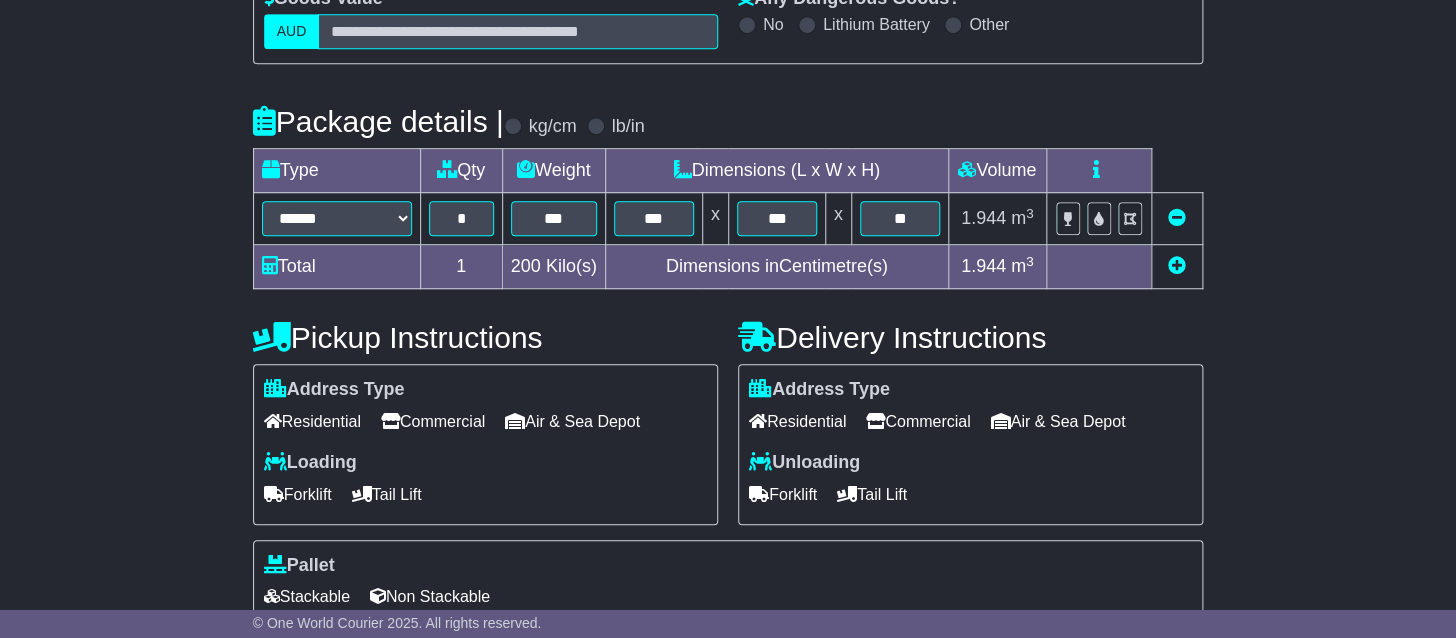click on "Commercial" at bounding box center (918, 421) 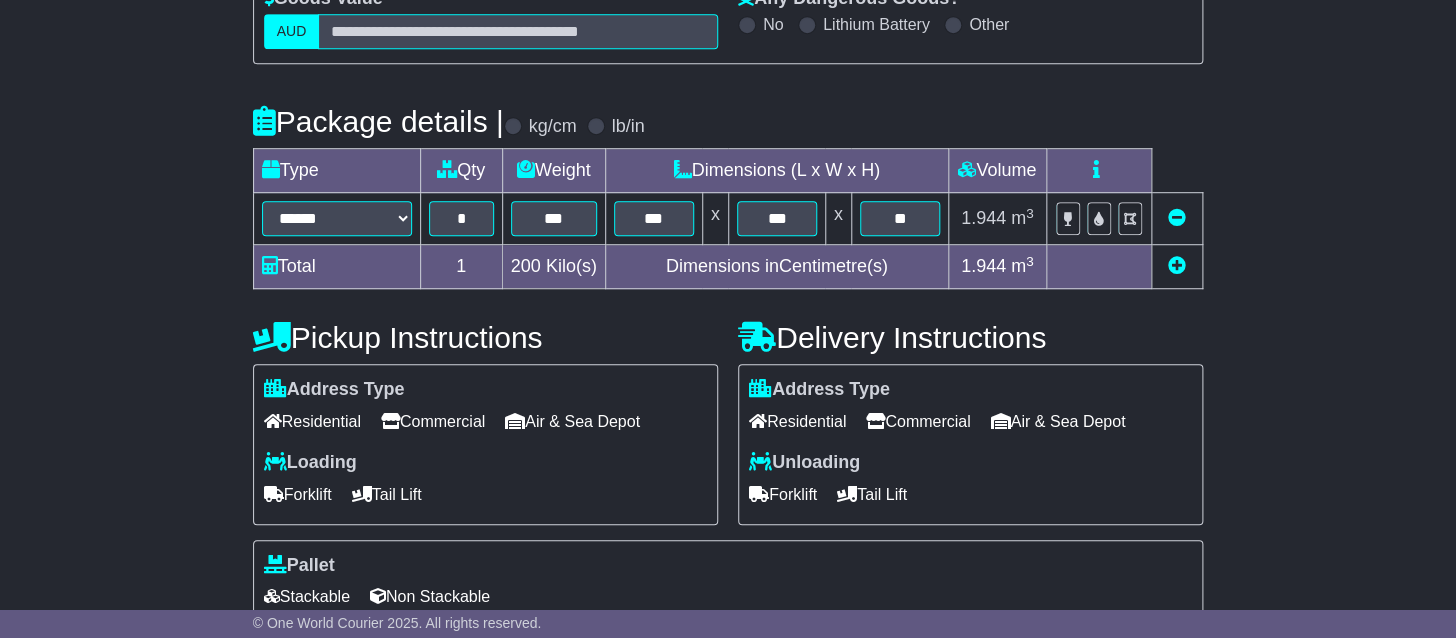 click on "Forklift" at bounding box center (298, 494) 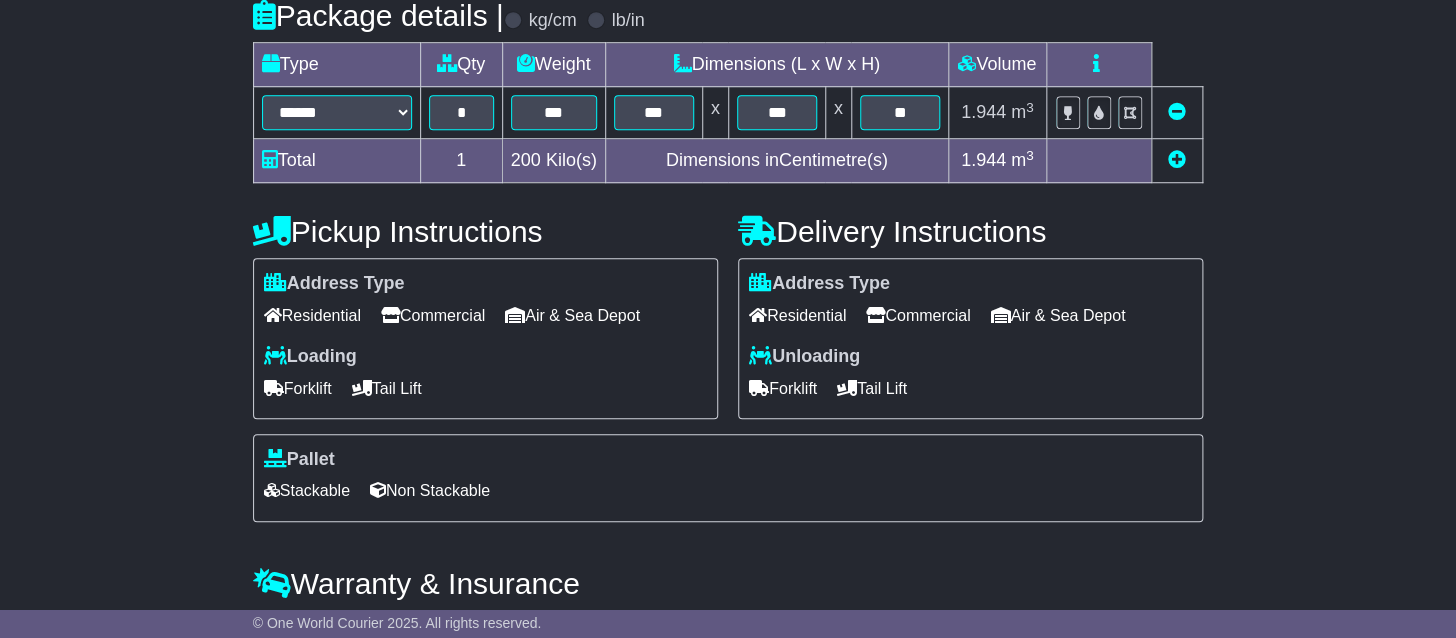 click on "Non Stackable" at bounding box center [430, 490] 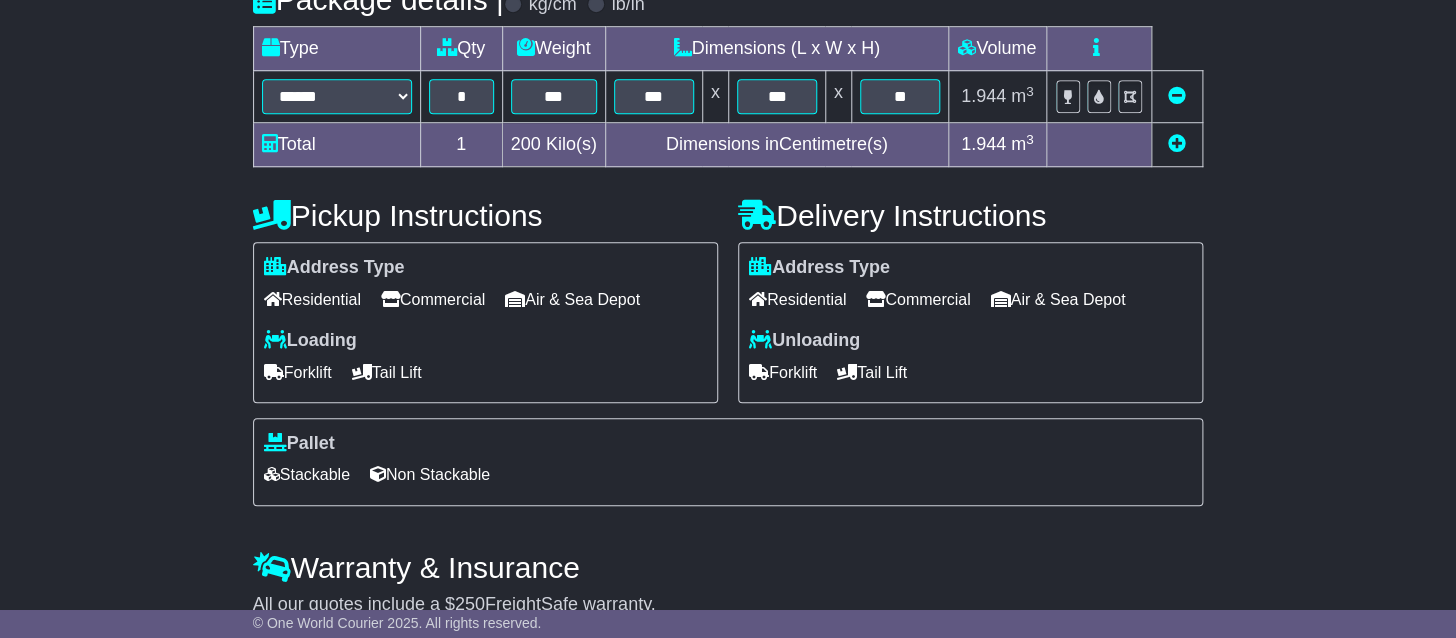 scroll, scrollTop: 639, scrollLeft: 0, axis: vertical 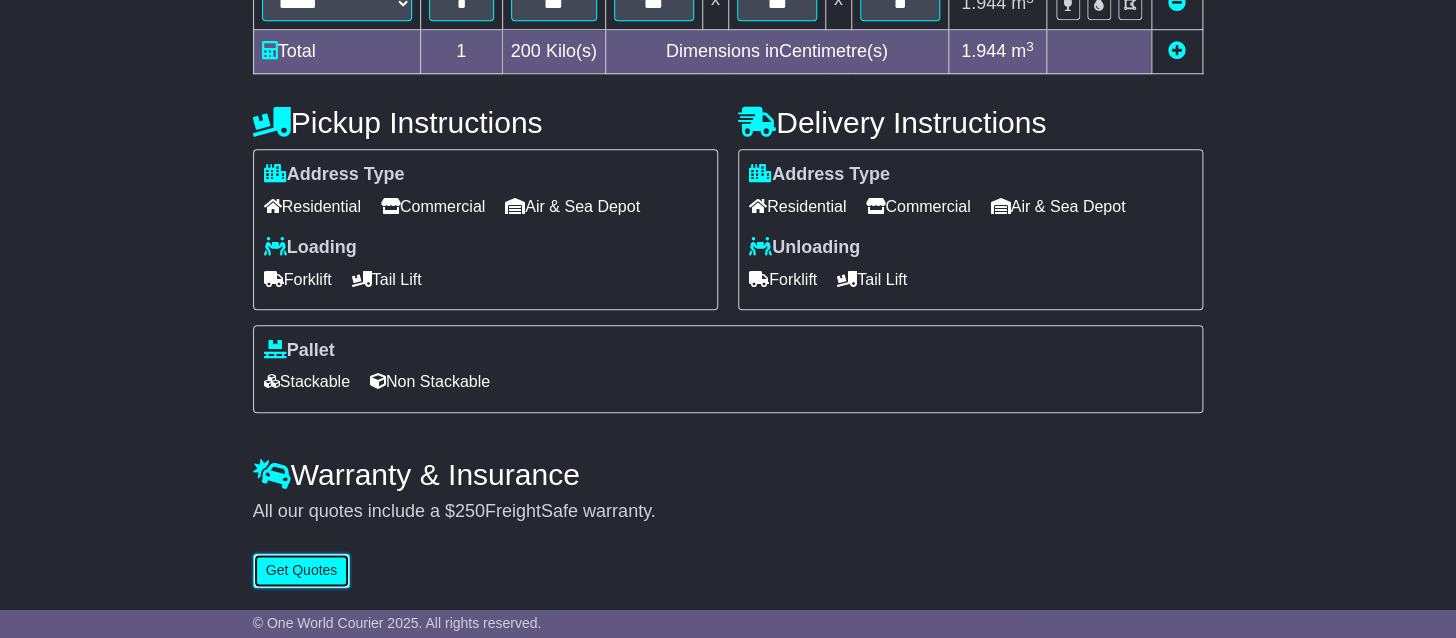 click on "Get Quotes" at bounding box center (302, 570) 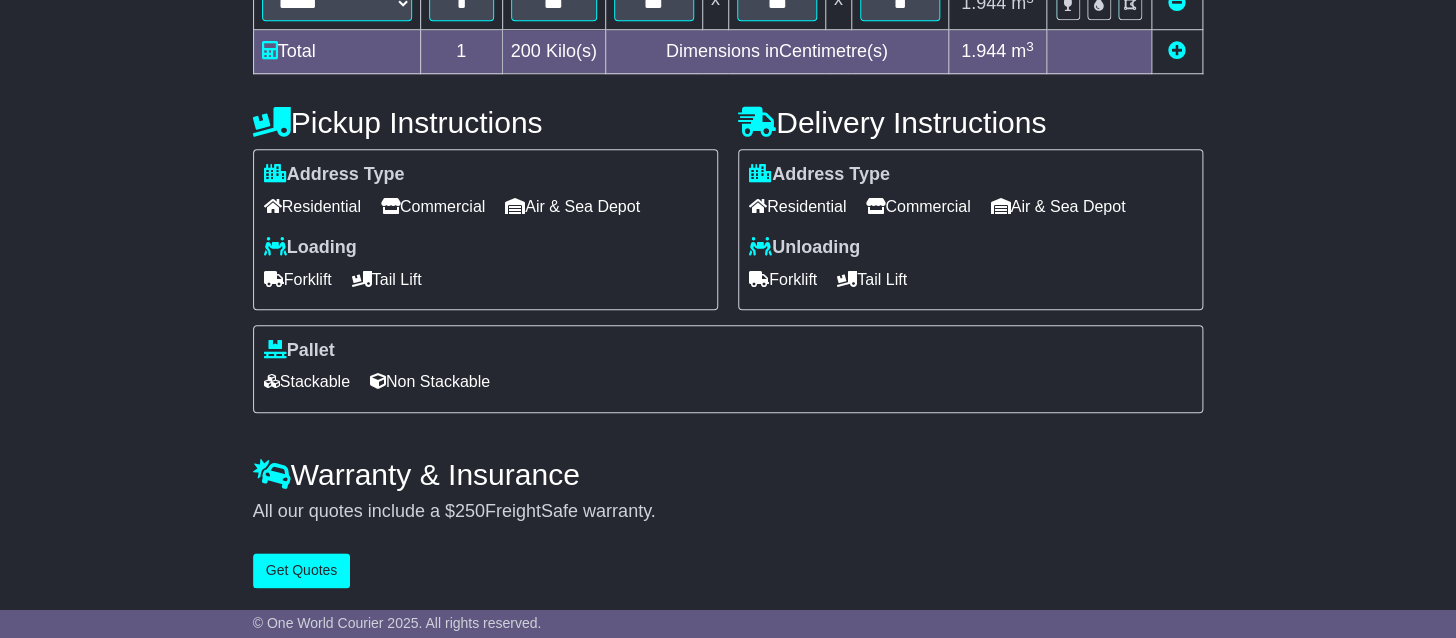 scroll, scrollTop: 0, scrollLeft: 0, axis: both 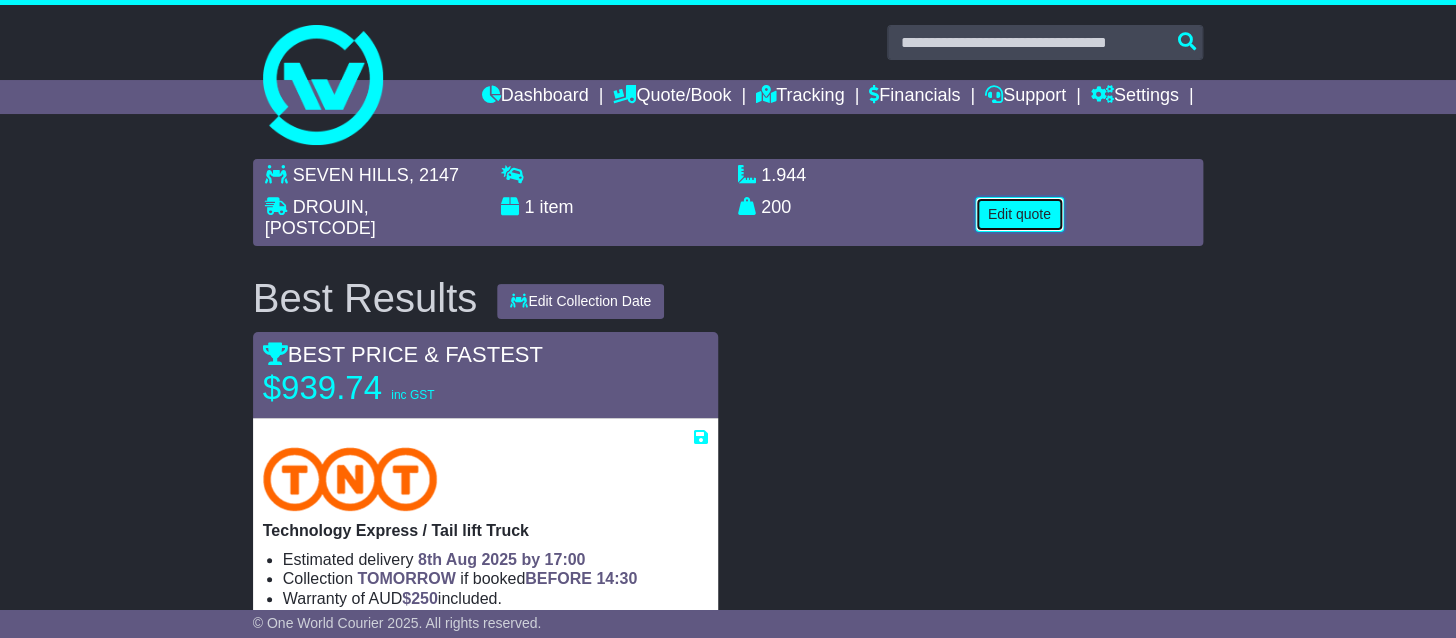 click on "Edit quote" at bounding box center [1019, 214] 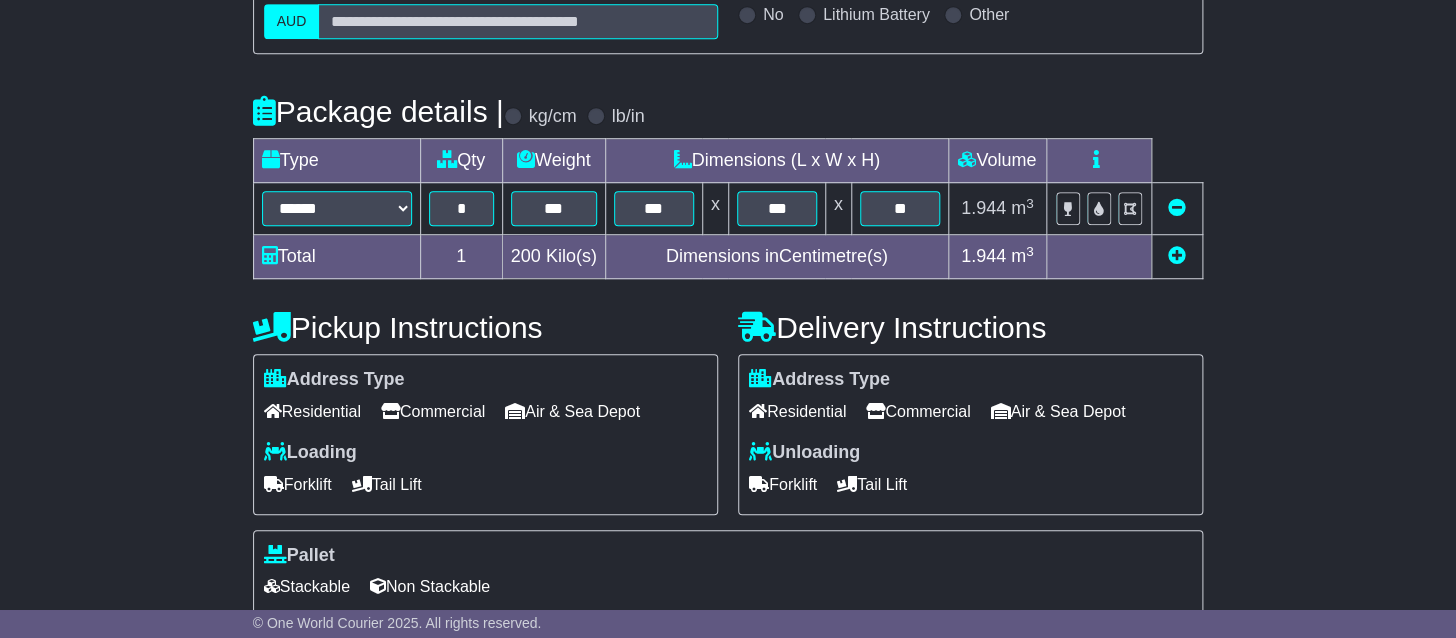 scroll, scrollTop: 529, scrollLeft: 0, axis: vertical 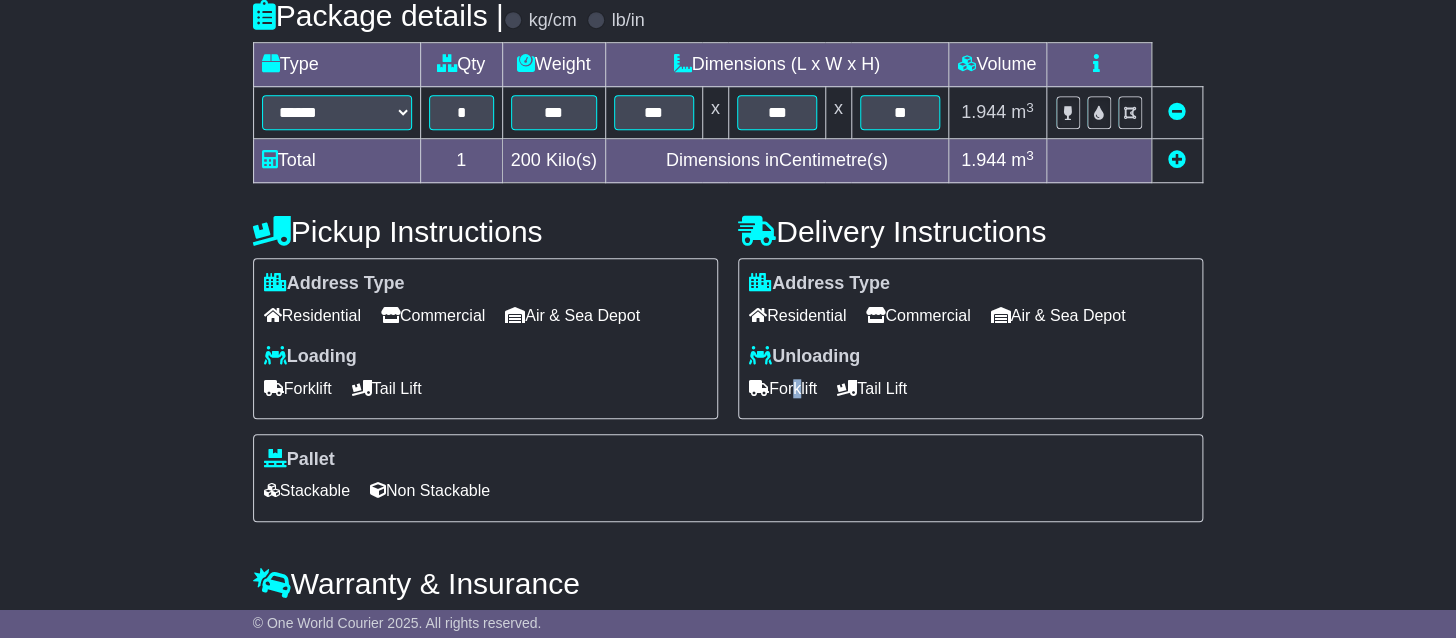 drag, startPoint x: 794, startPoint y: 391, endPoint x: 833, endPoint y: 363, distance: 48.010414 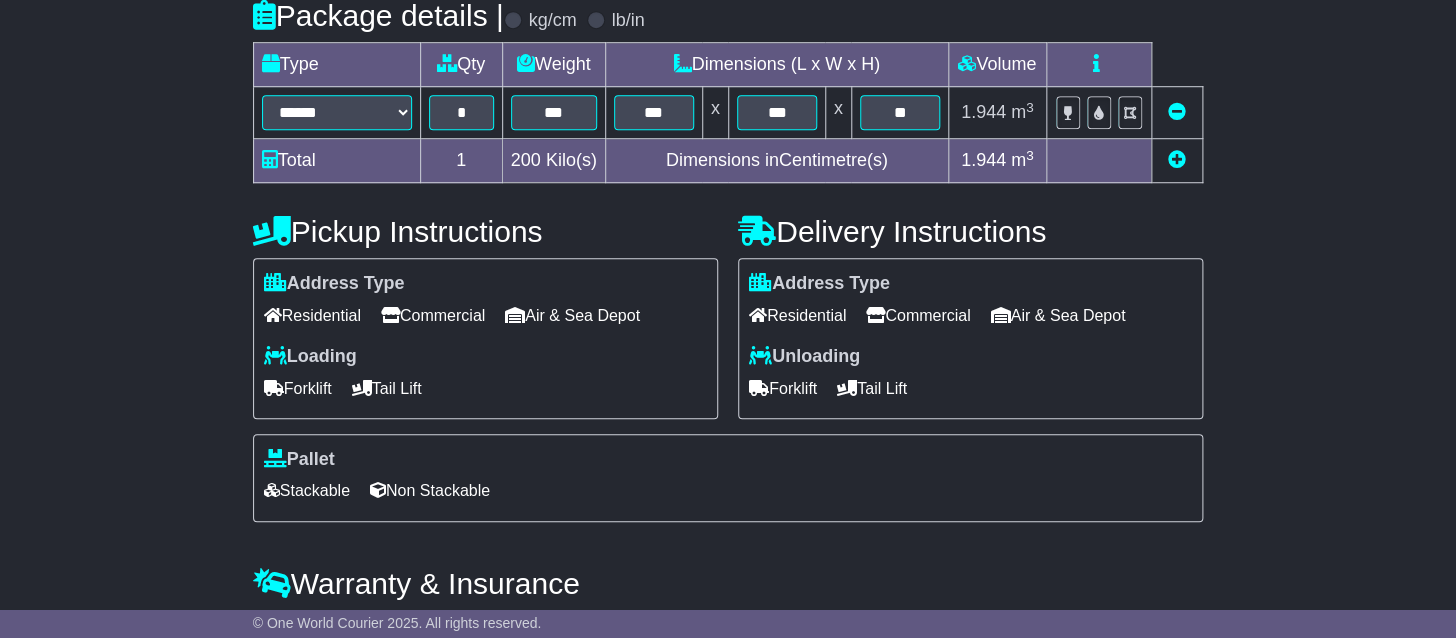 click on "Address Type
Residential
Commercial
Air & Sea Depot" at bounding box center (970, 302) 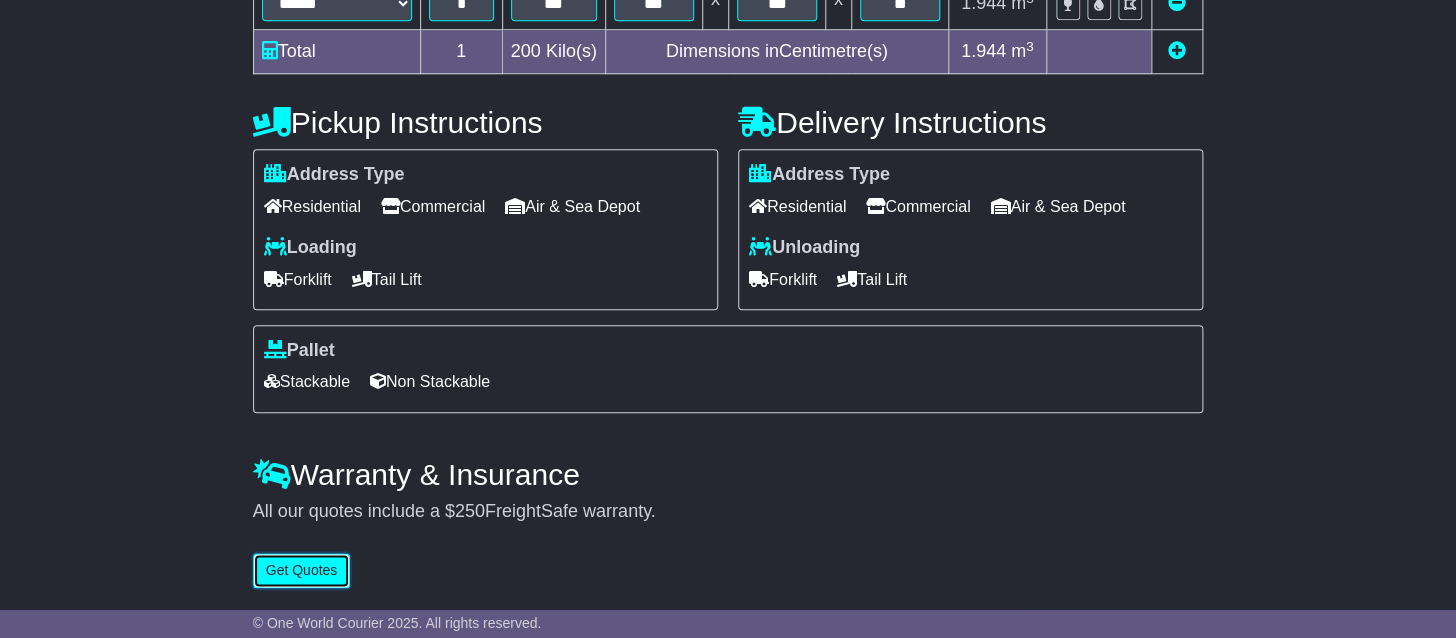 click on "Get Quotes" at bounding box center (302, 570) 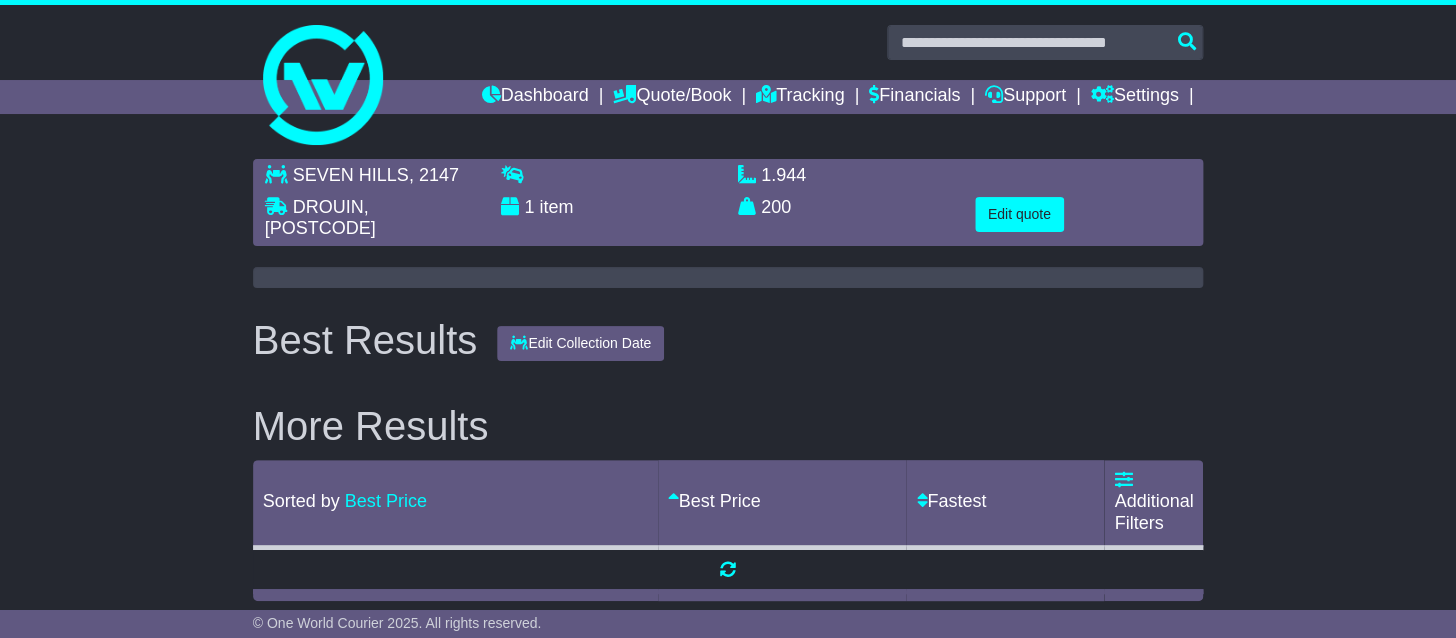 scroll, scrollTop: 0, scrollLeft: 0, axis: both 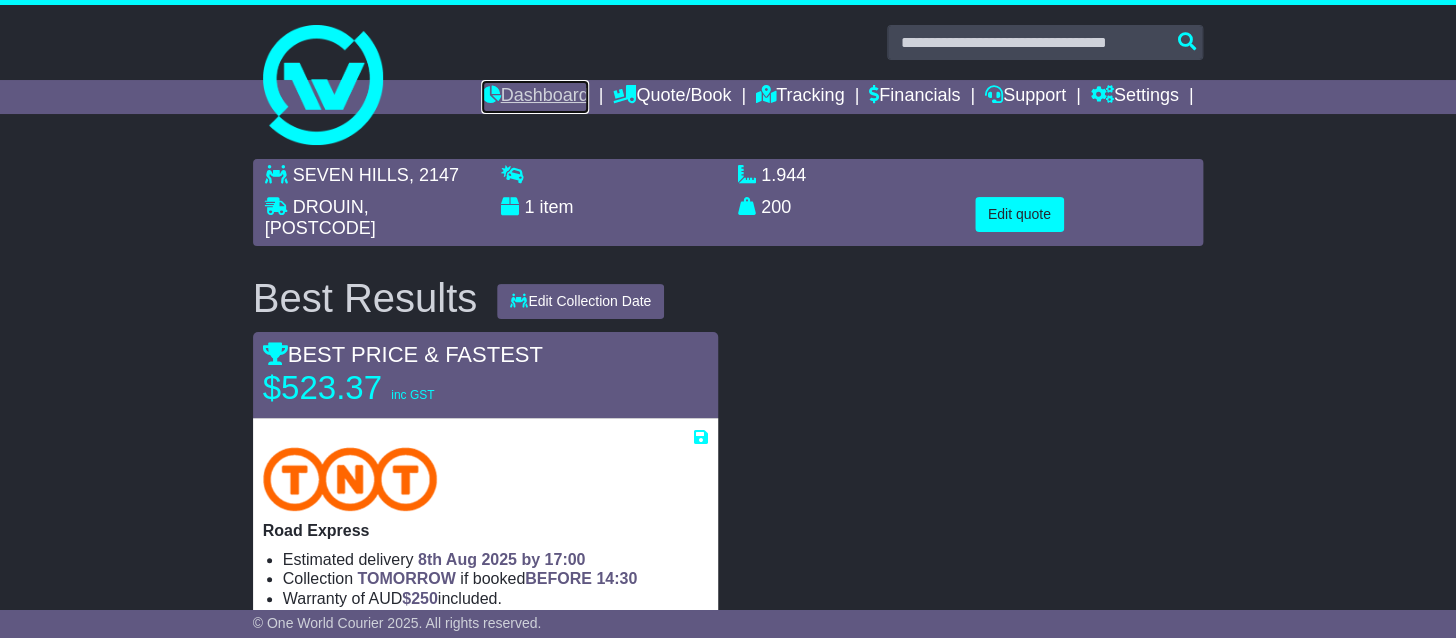 click on "Dashboard" at bounding box center [534, 97] 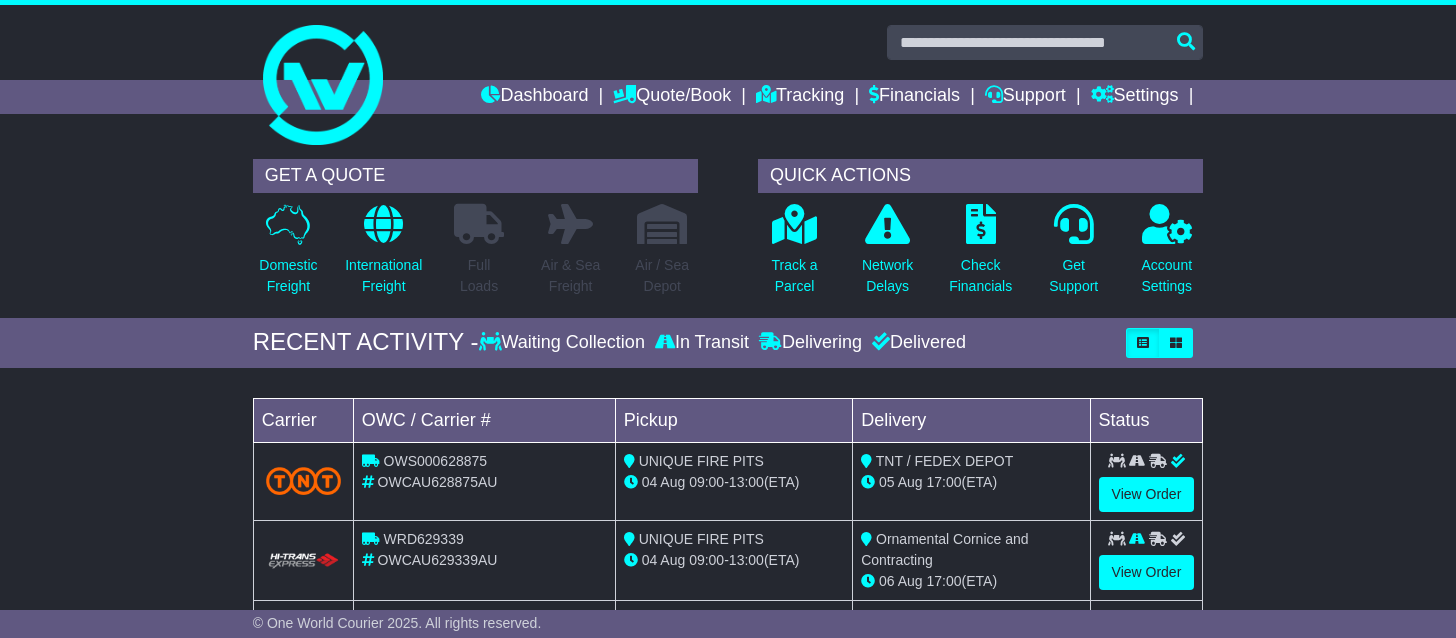 scroll, scrollTop: 0, scrollLeft: 0, axis: both 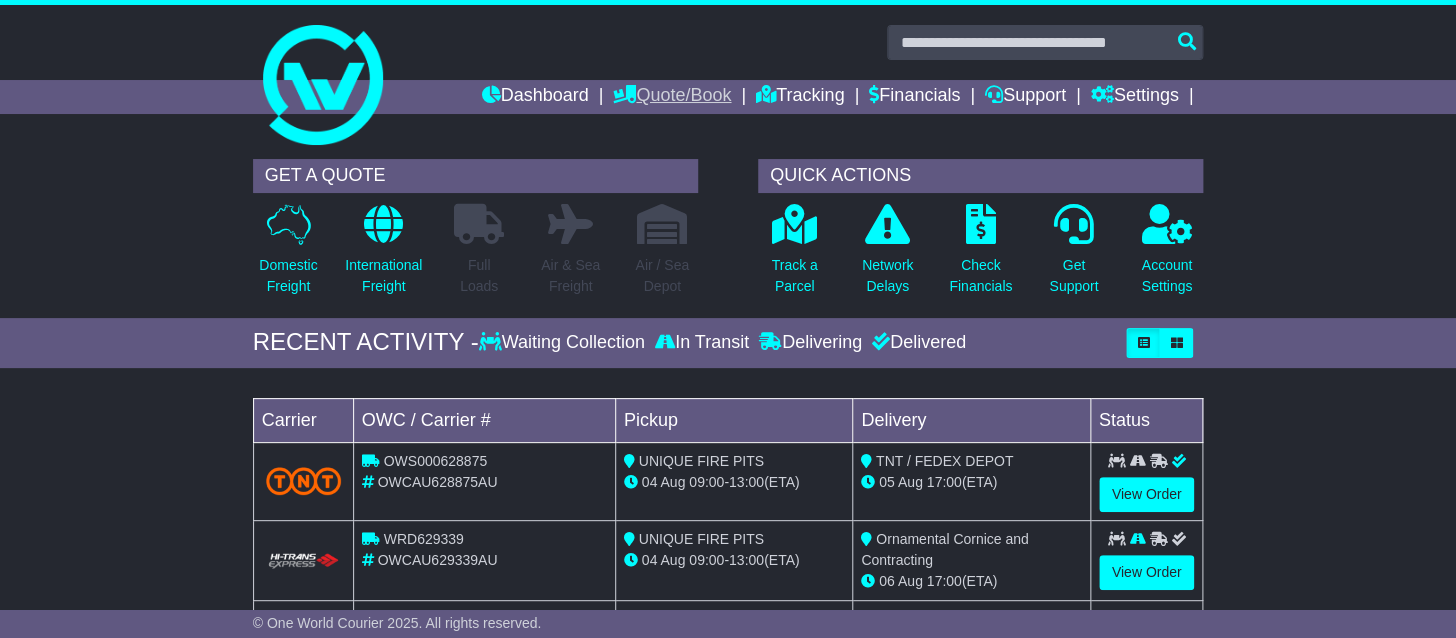 click on "Quote/Book" at bounding box center (672, 97) 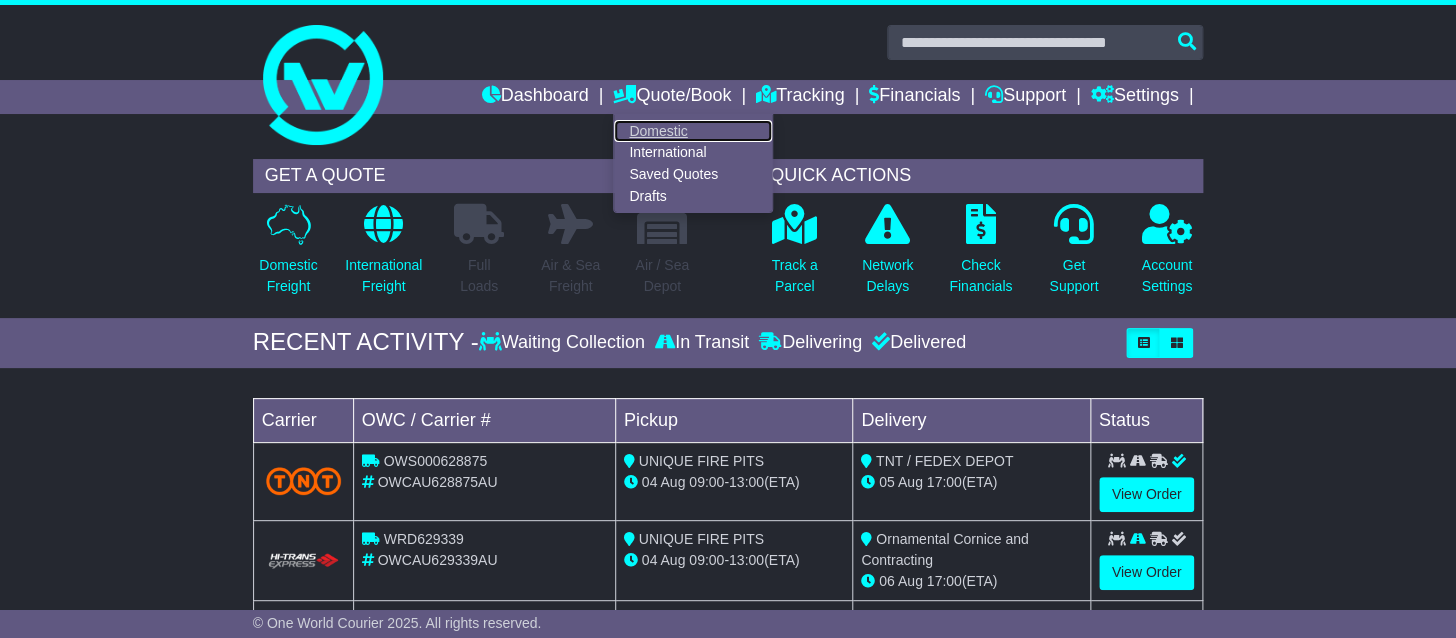 click on "Domestic" at bounding box center (693, 131) 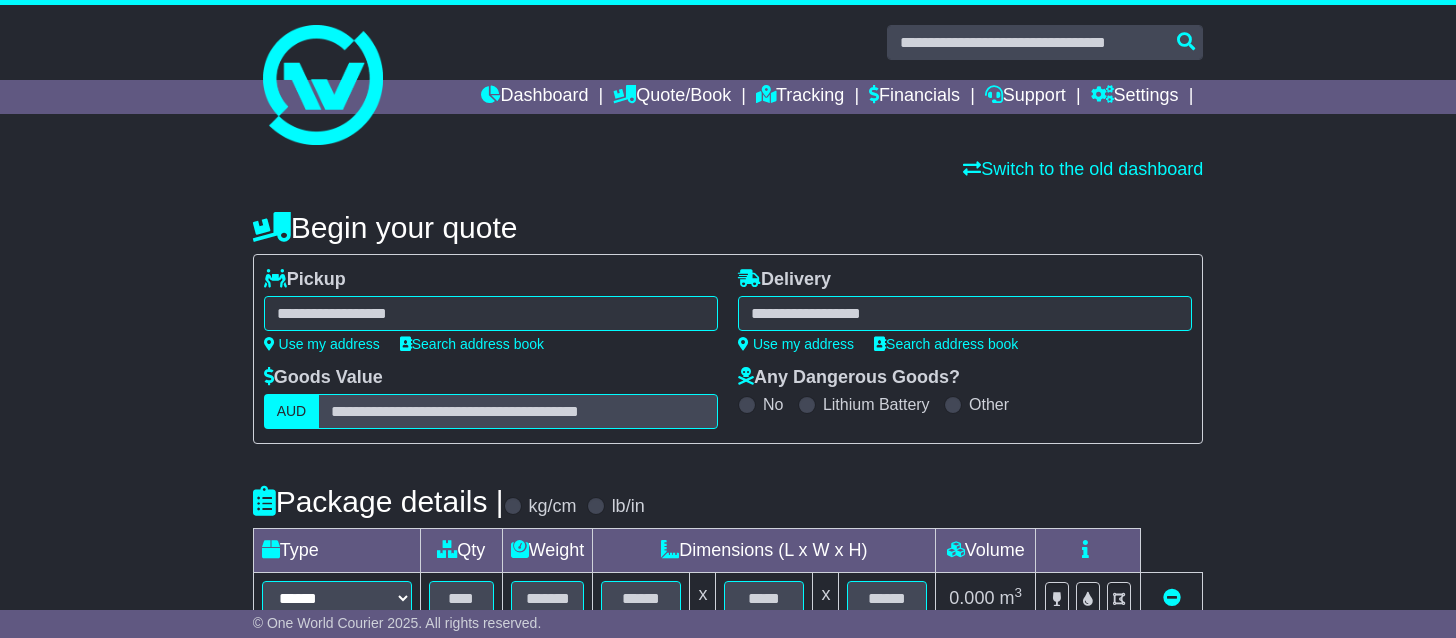 scroll, scrollTop: 0, scrollLeft: 0, axis: both 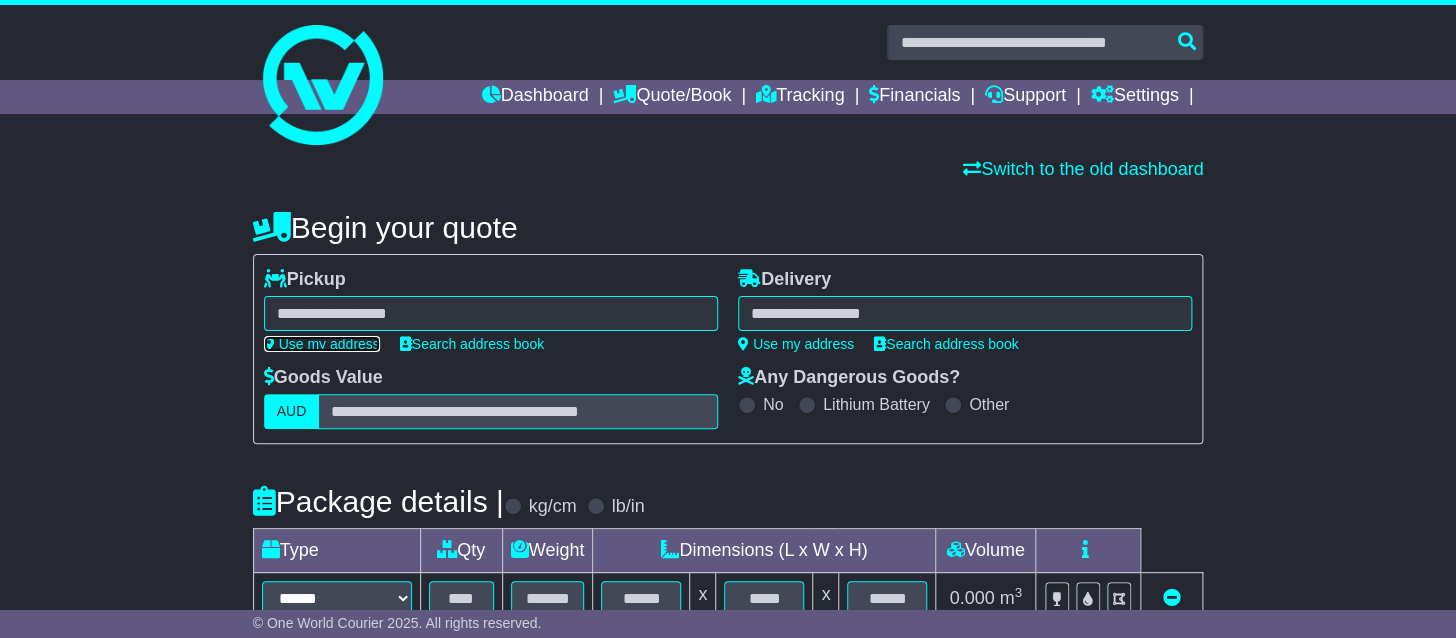 click on "Use my address" at bounding box center [322, 344] 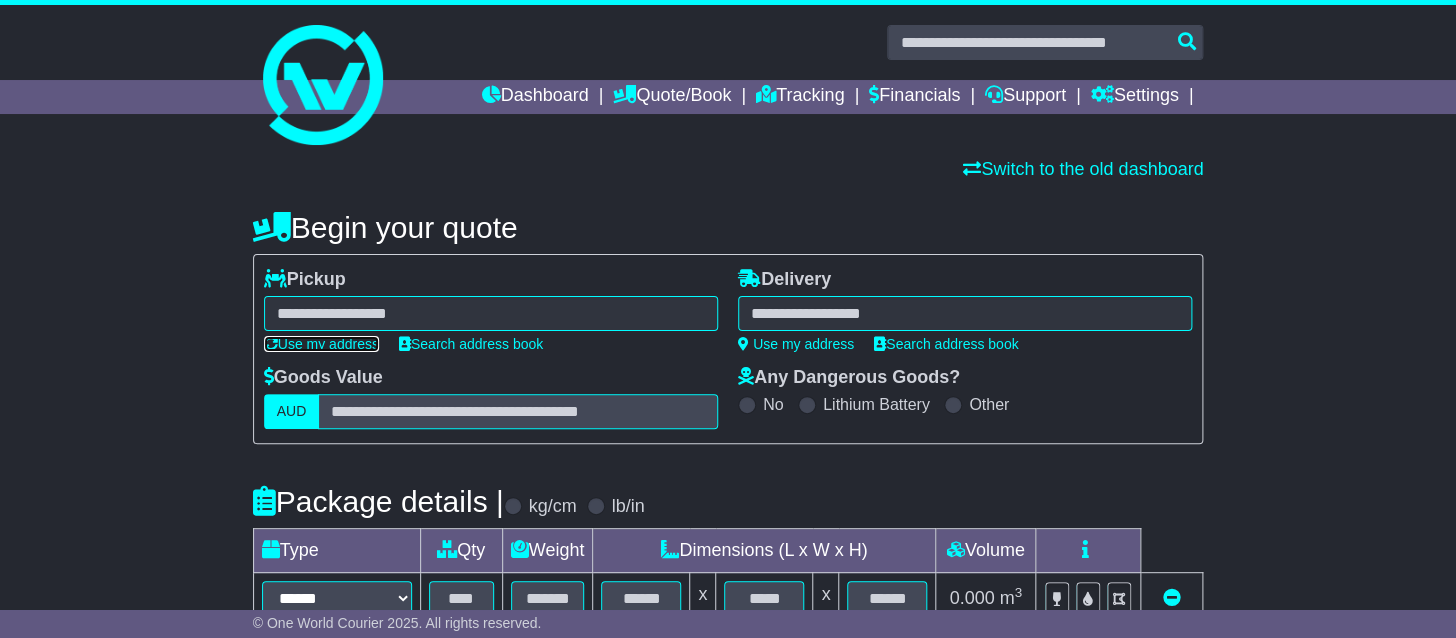 type on "**********" 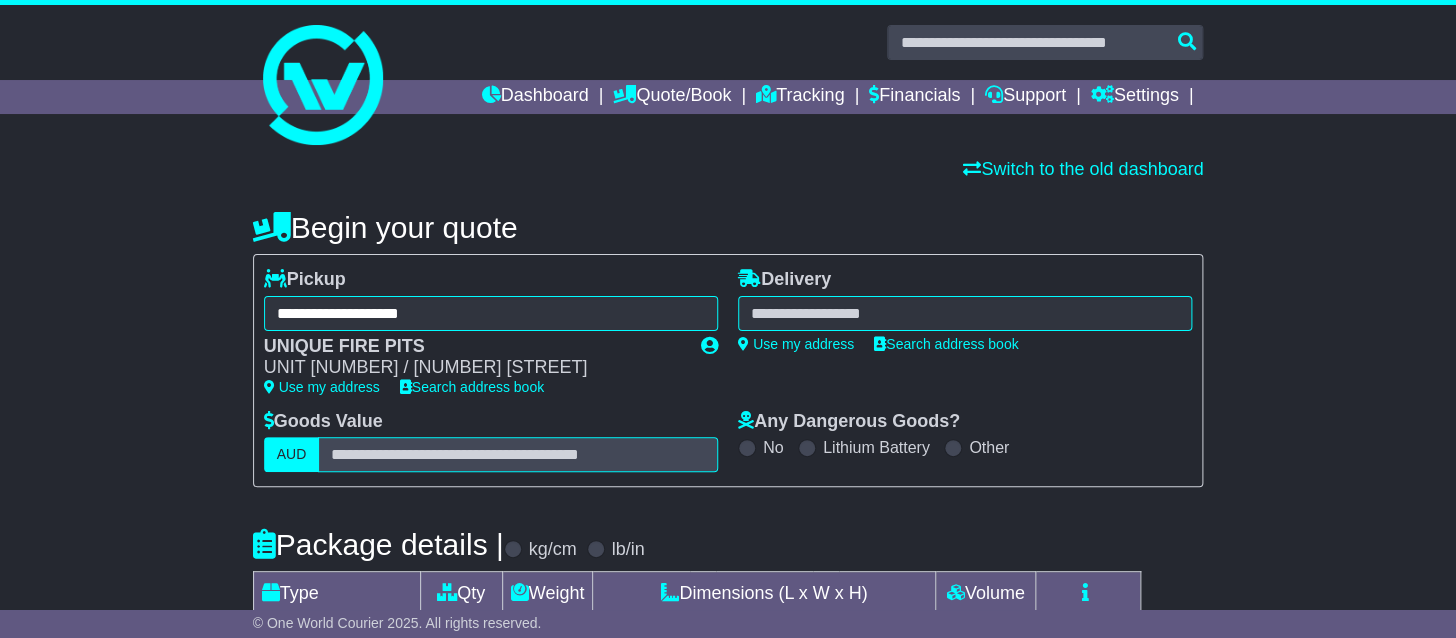 click at bounding box center [965, 313] 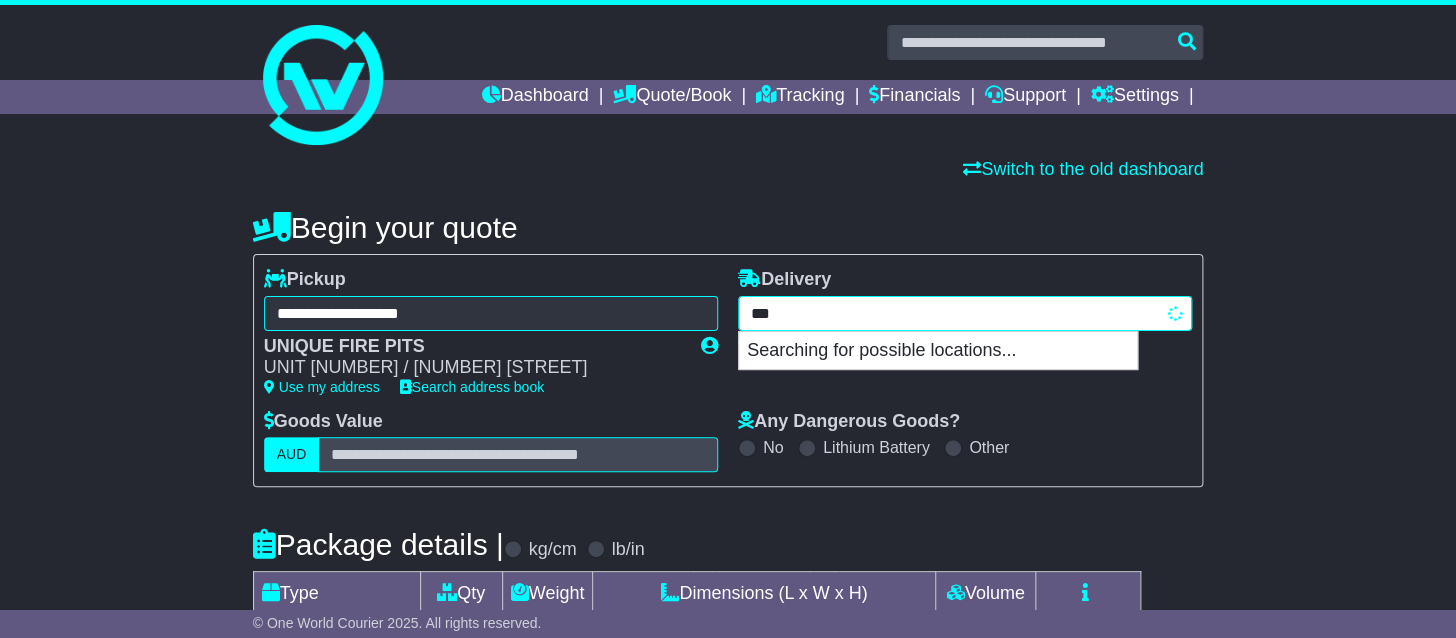 type on "****" 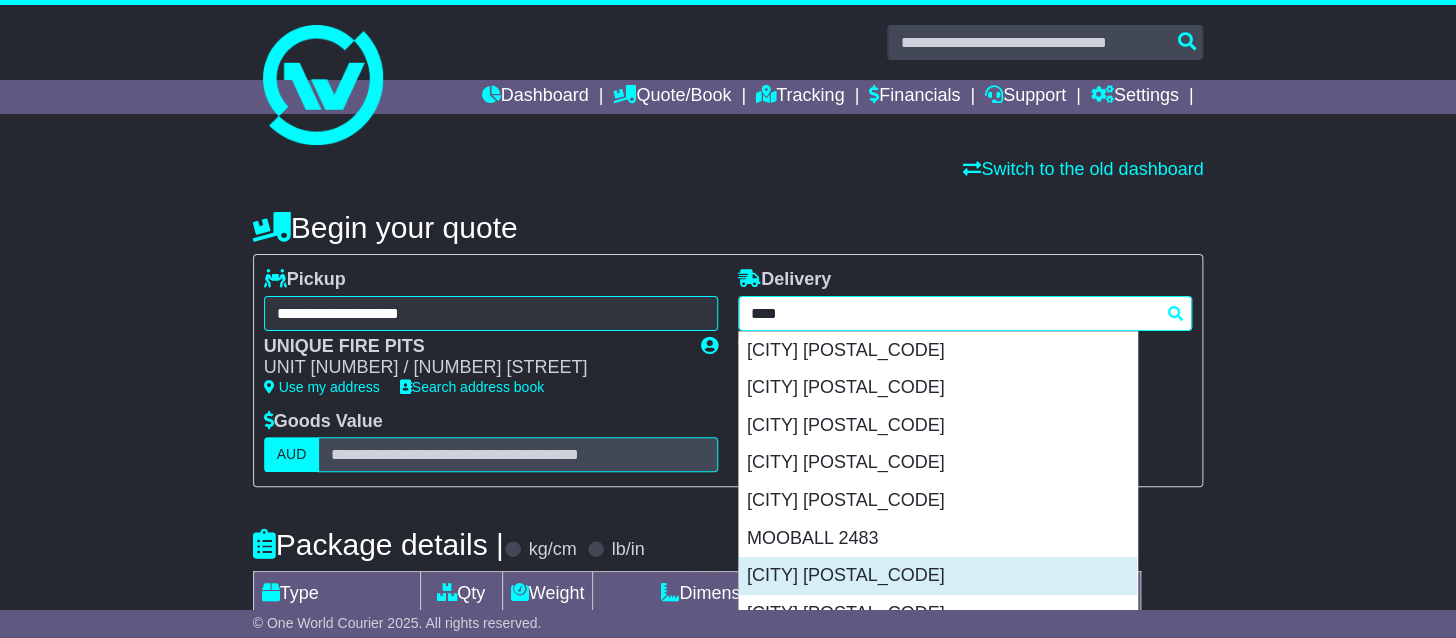 scroll, scrollTop: 27, scrollLeft: 0, axis: vertical 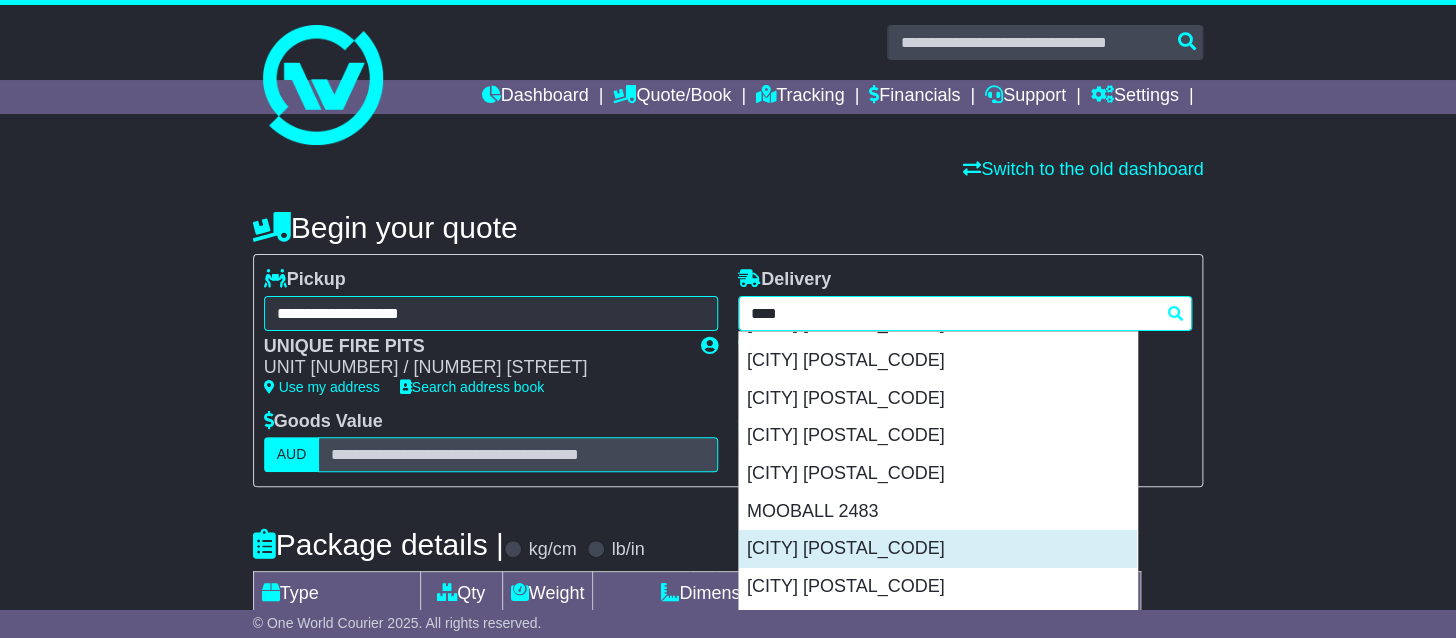 click on "NEW BRIGHTON 2483" at bounding box center (938, 549) 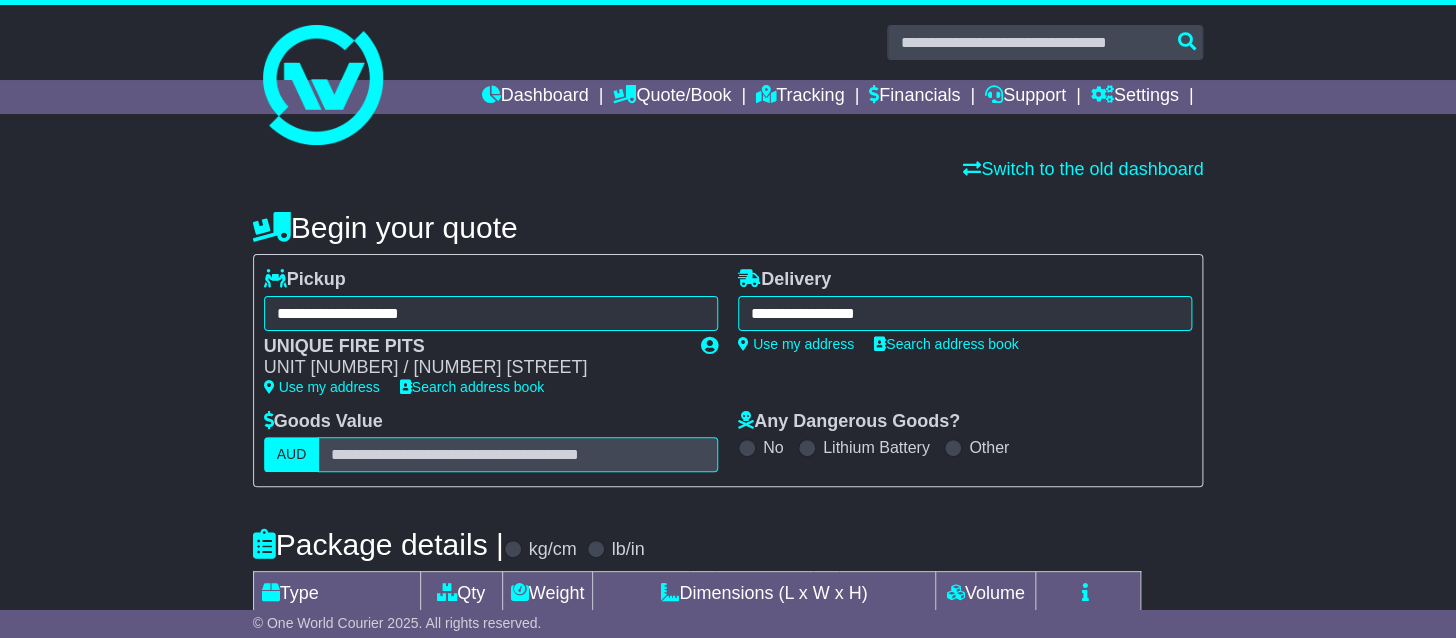 scroll, scrollTop: 317, scrollLeft: 0, axis: vertical 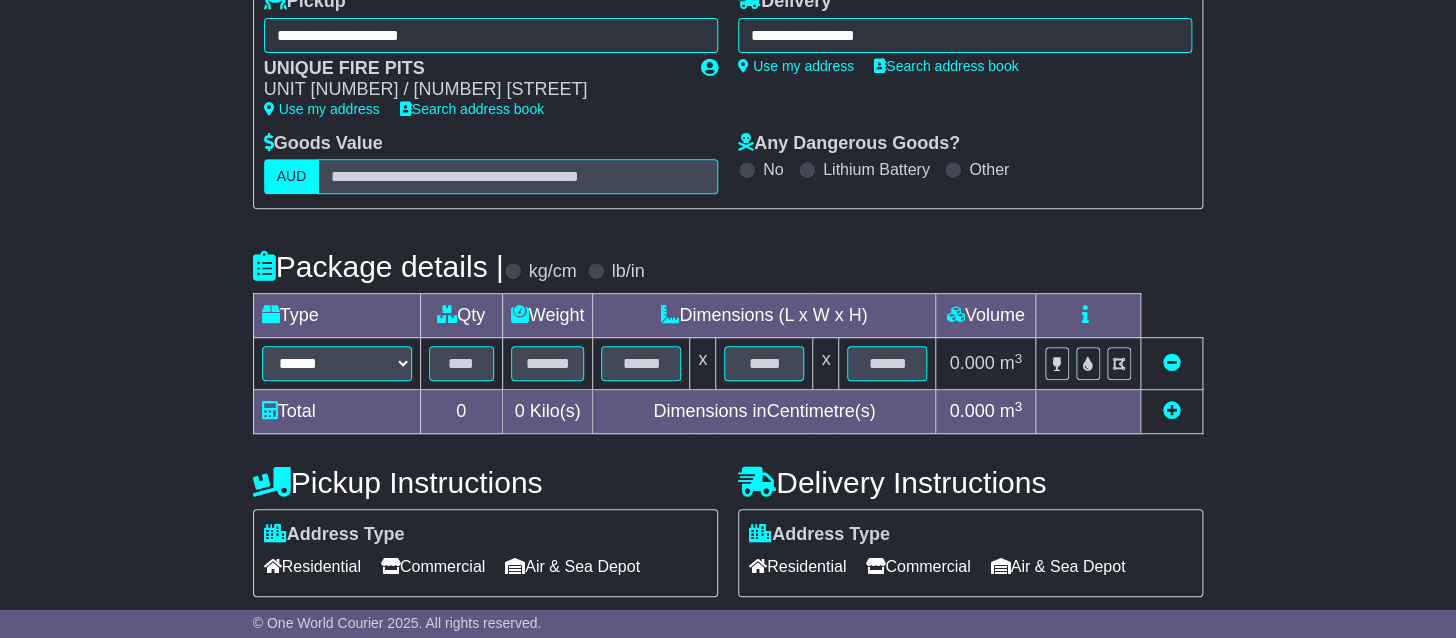 type on "**********" 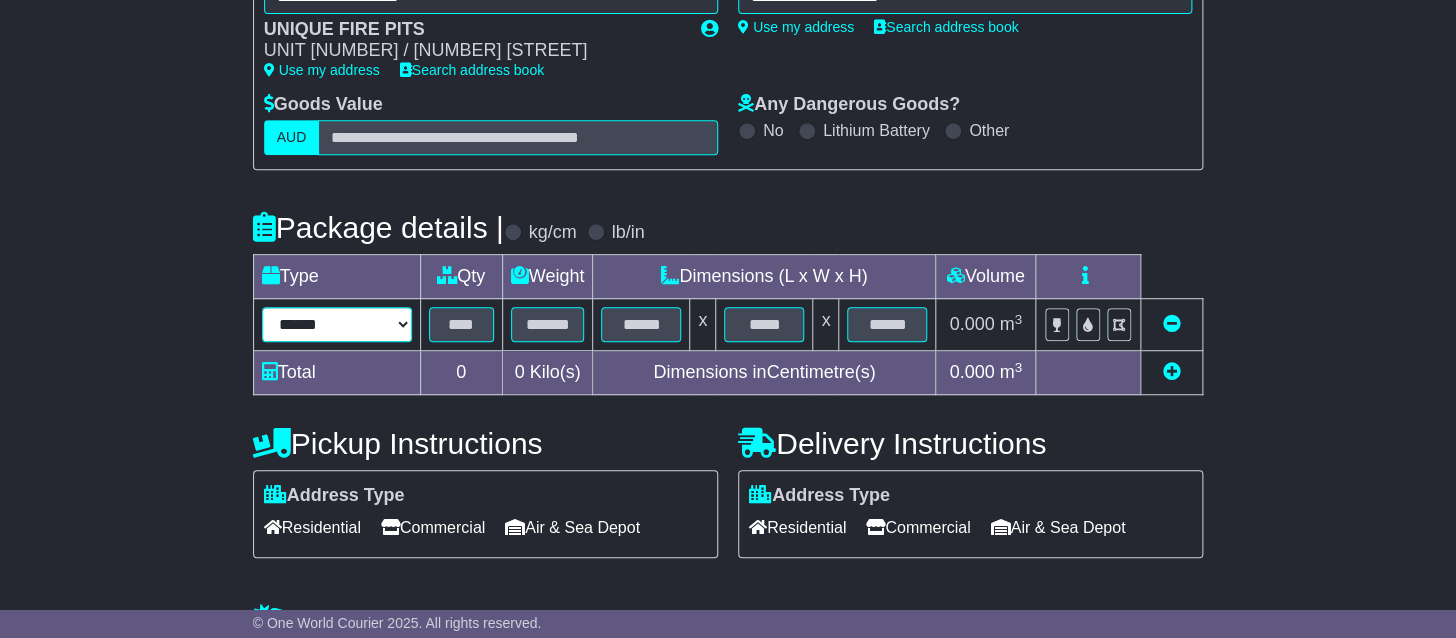 select on "****" 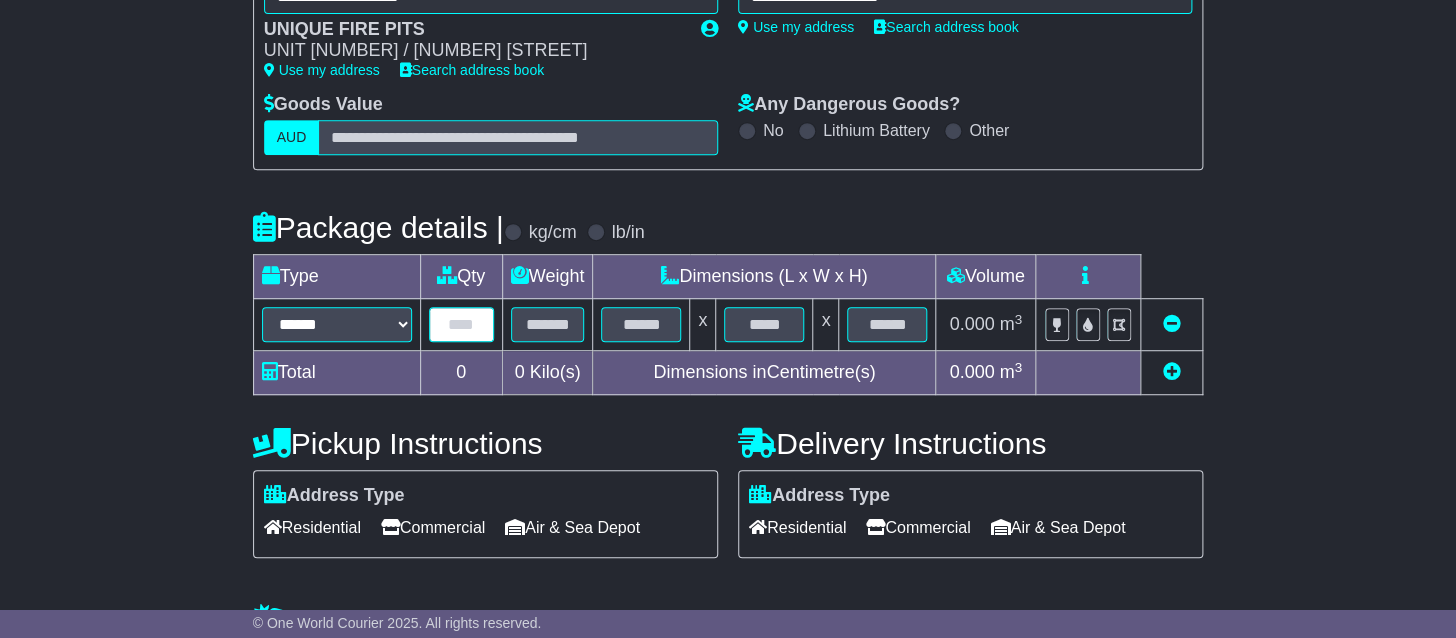 click at bounding box center (461, 324) 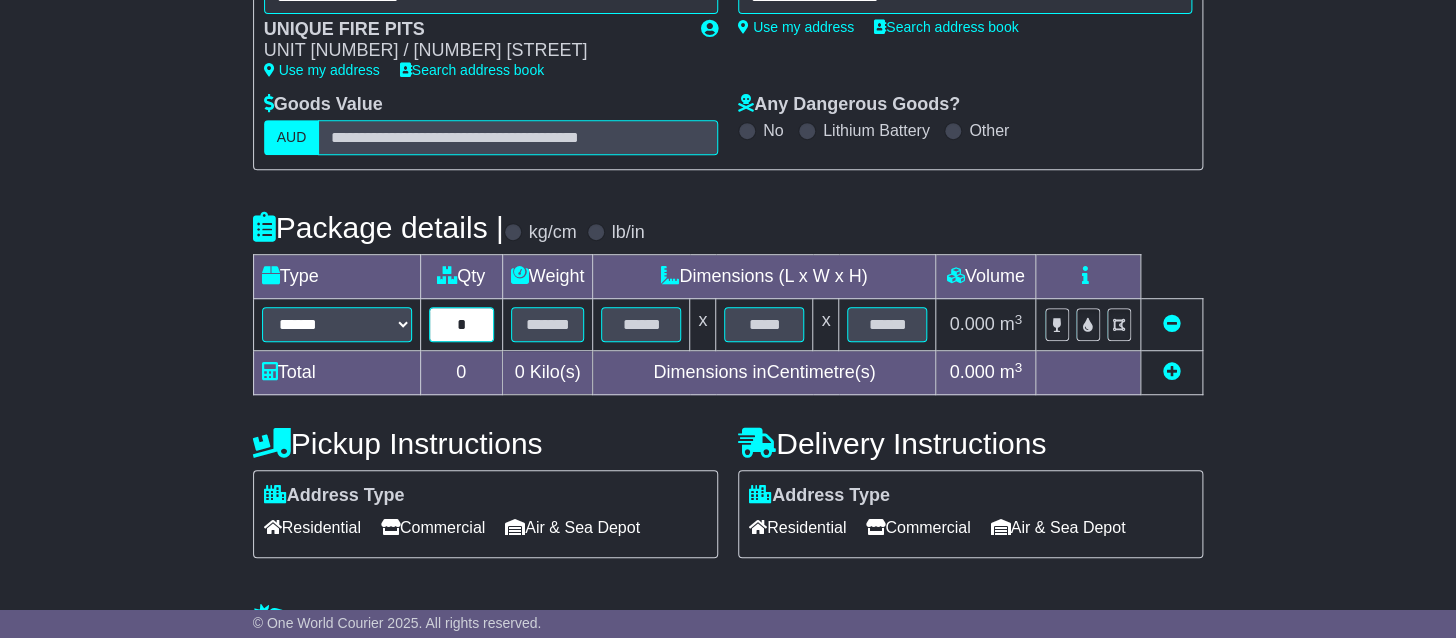 type on "*" 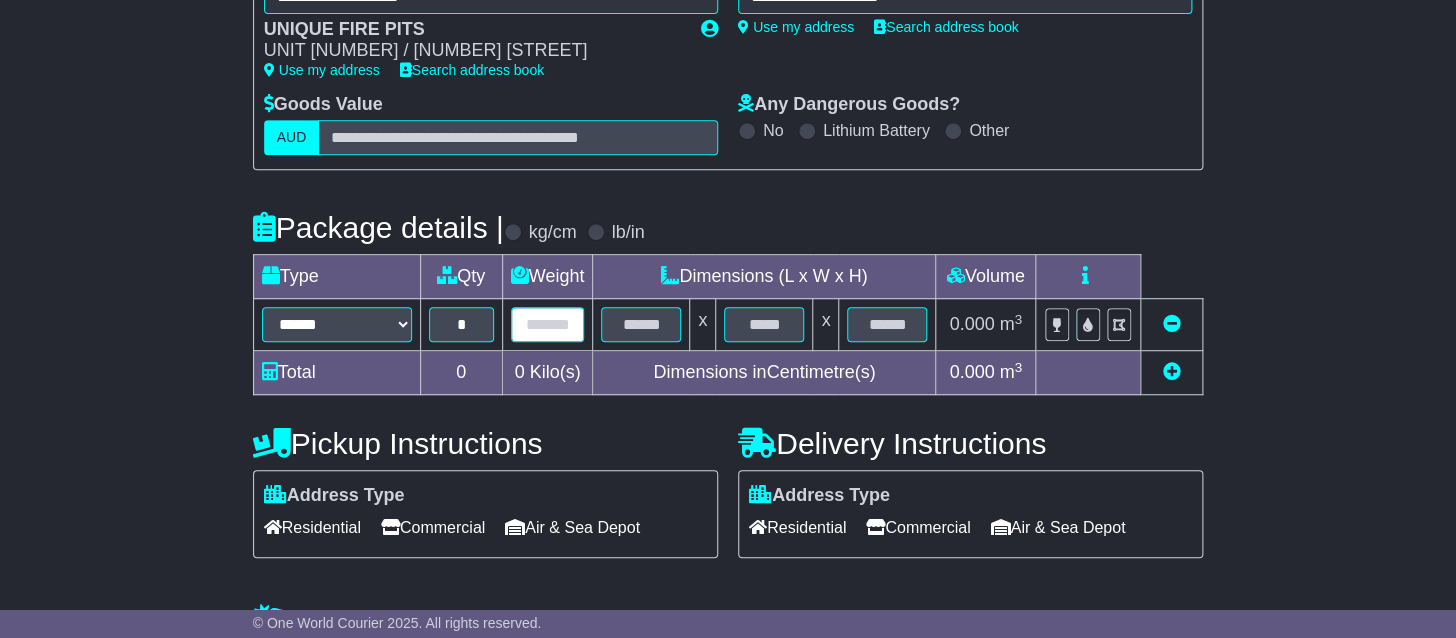 click at bounding box center [548, 324] 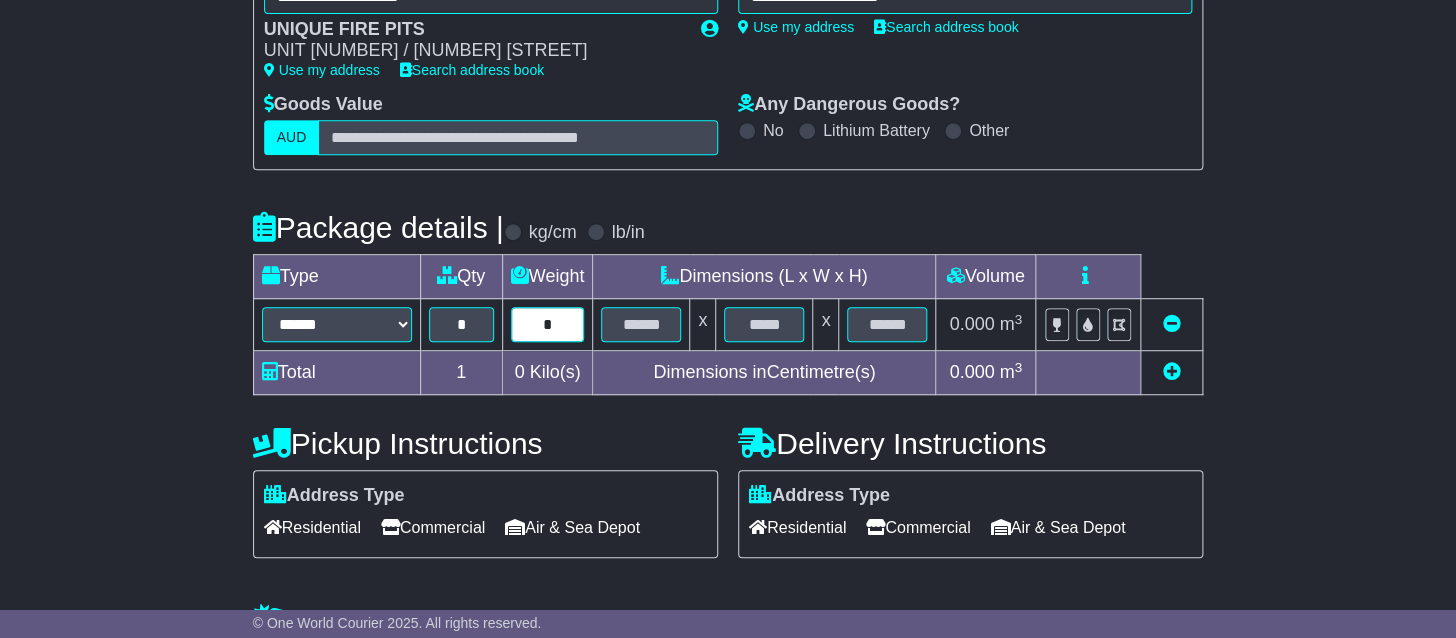 type on "*" 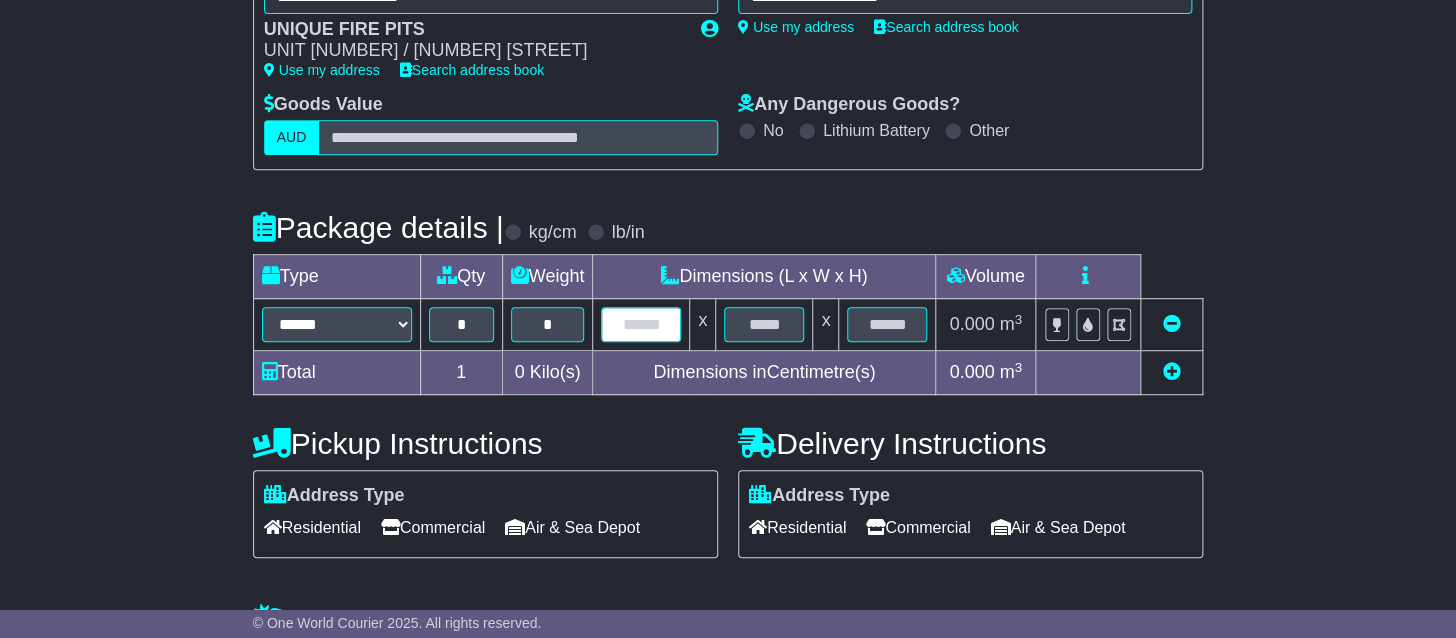 click at bounding box center (641, 324) 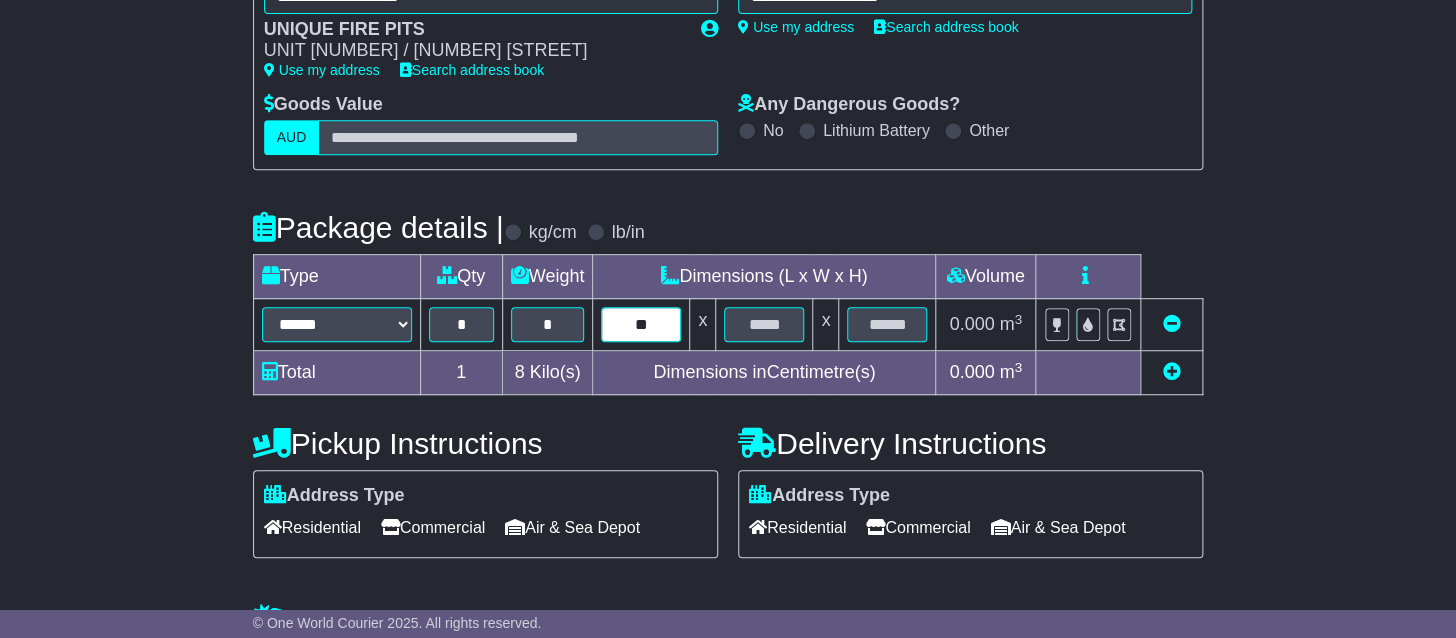 type on "**" 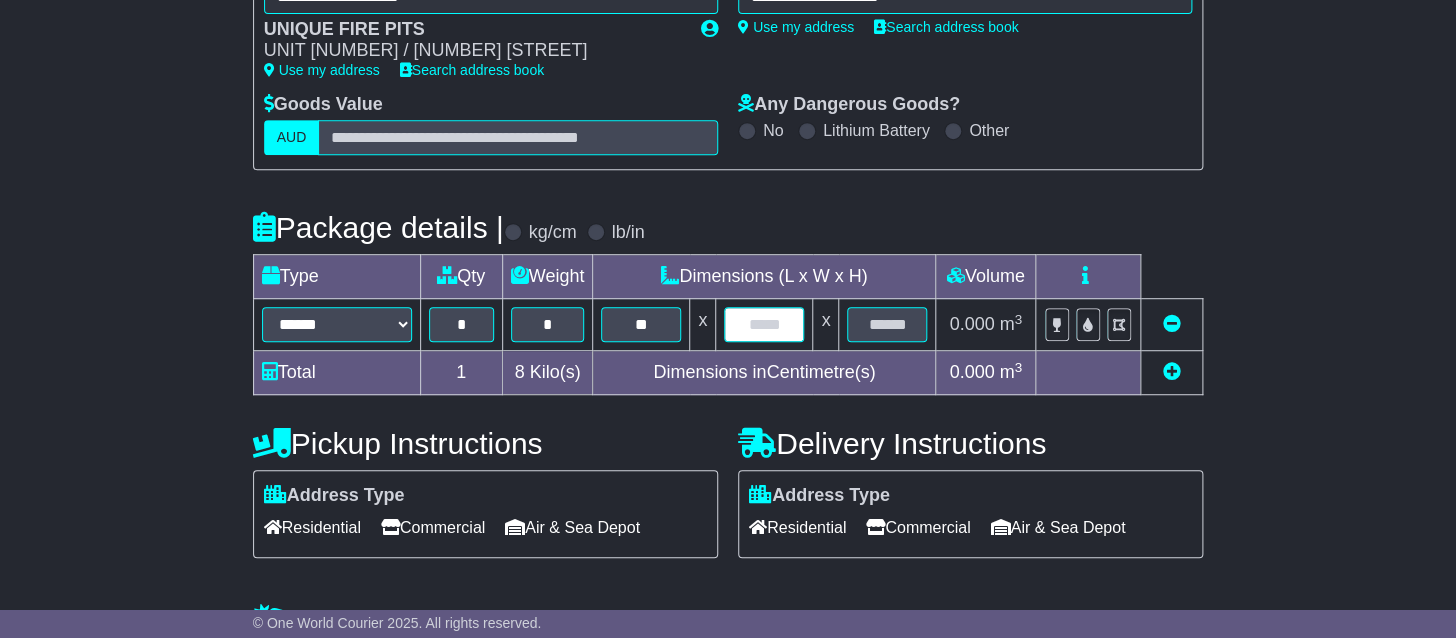 click at bounding box center [764, 324] 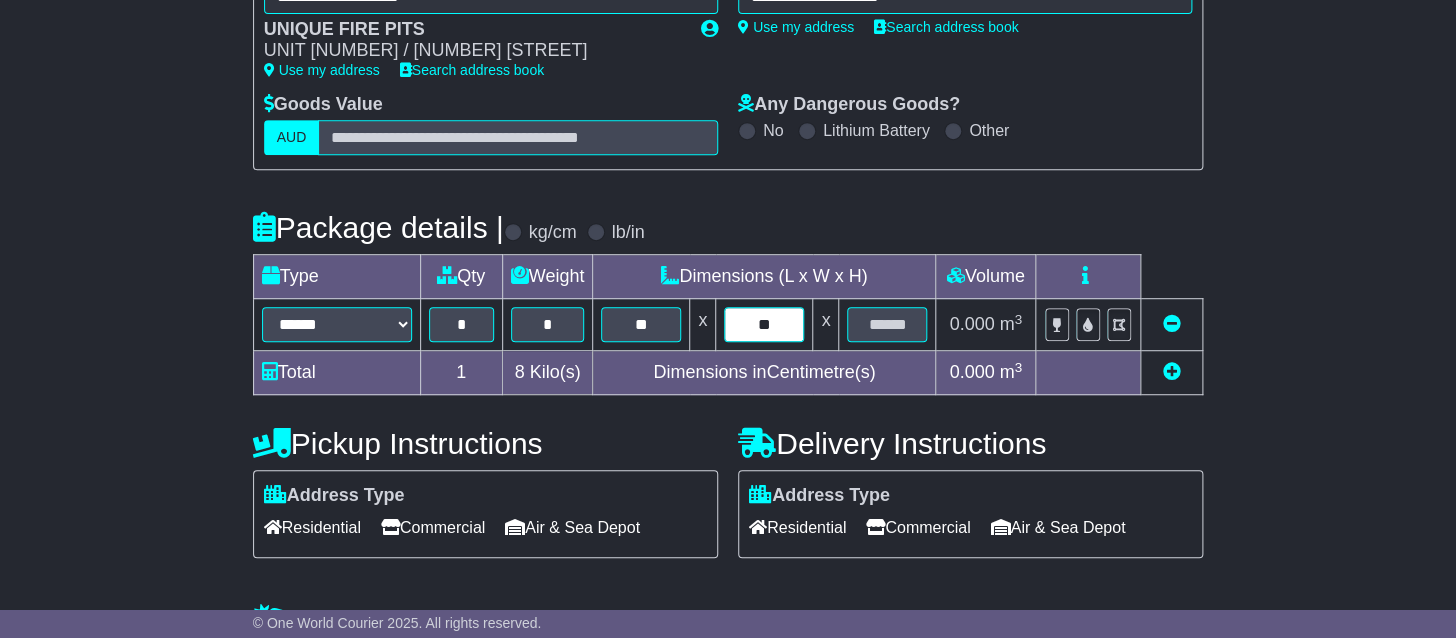 type on "**" 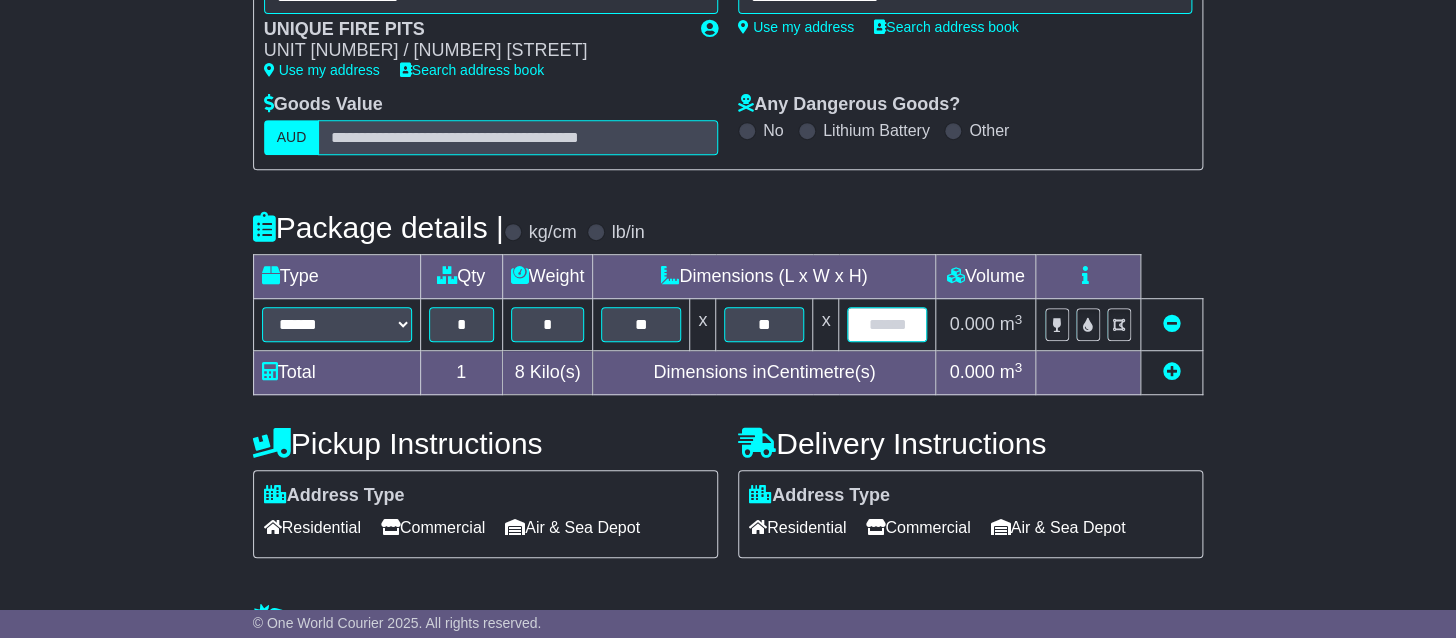 click at bounding box center (887, 324) 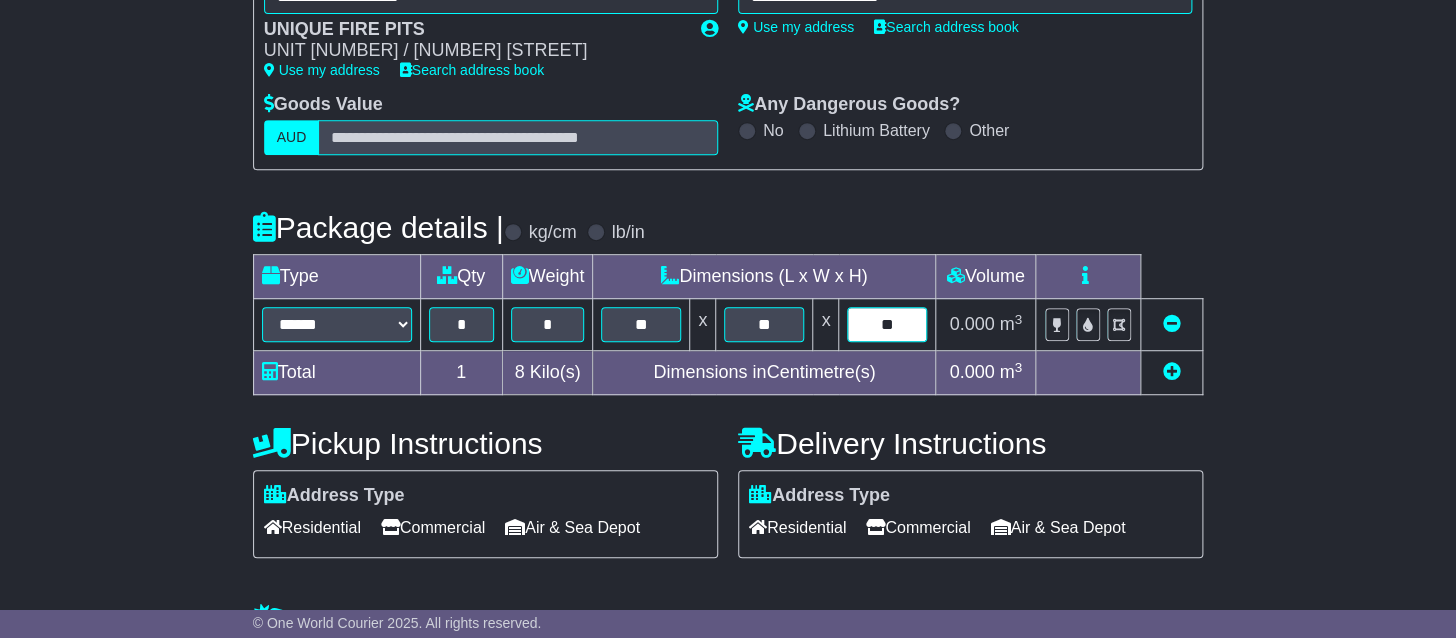 type on "**" 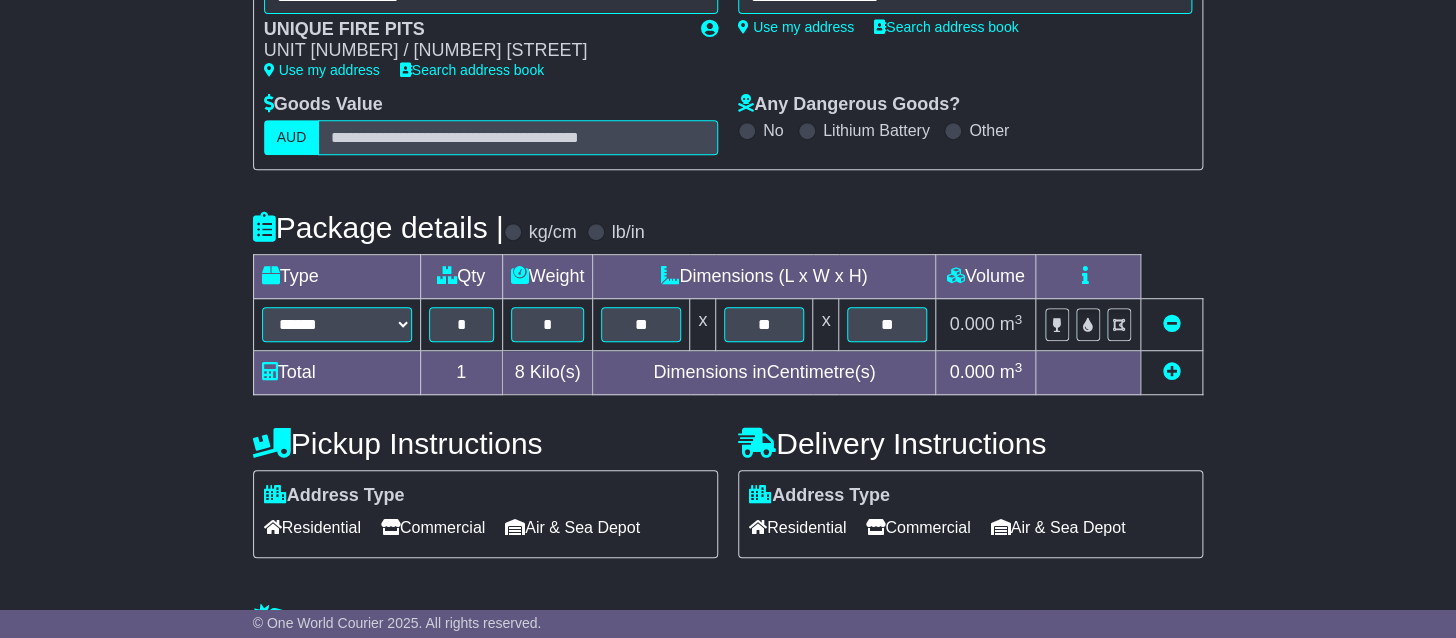 click on "**********" at bounding box center [728, 309] 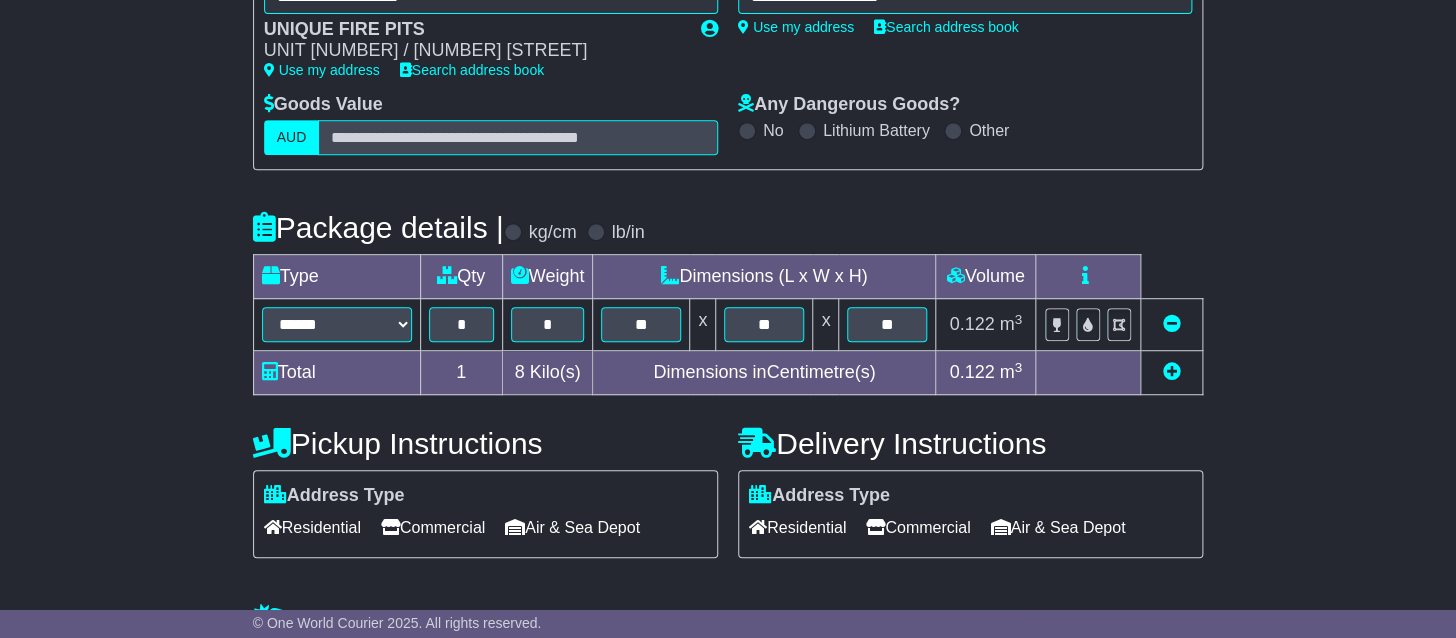 scroll, scrollTop: 423, scrollLeft: 0, axis: vertical 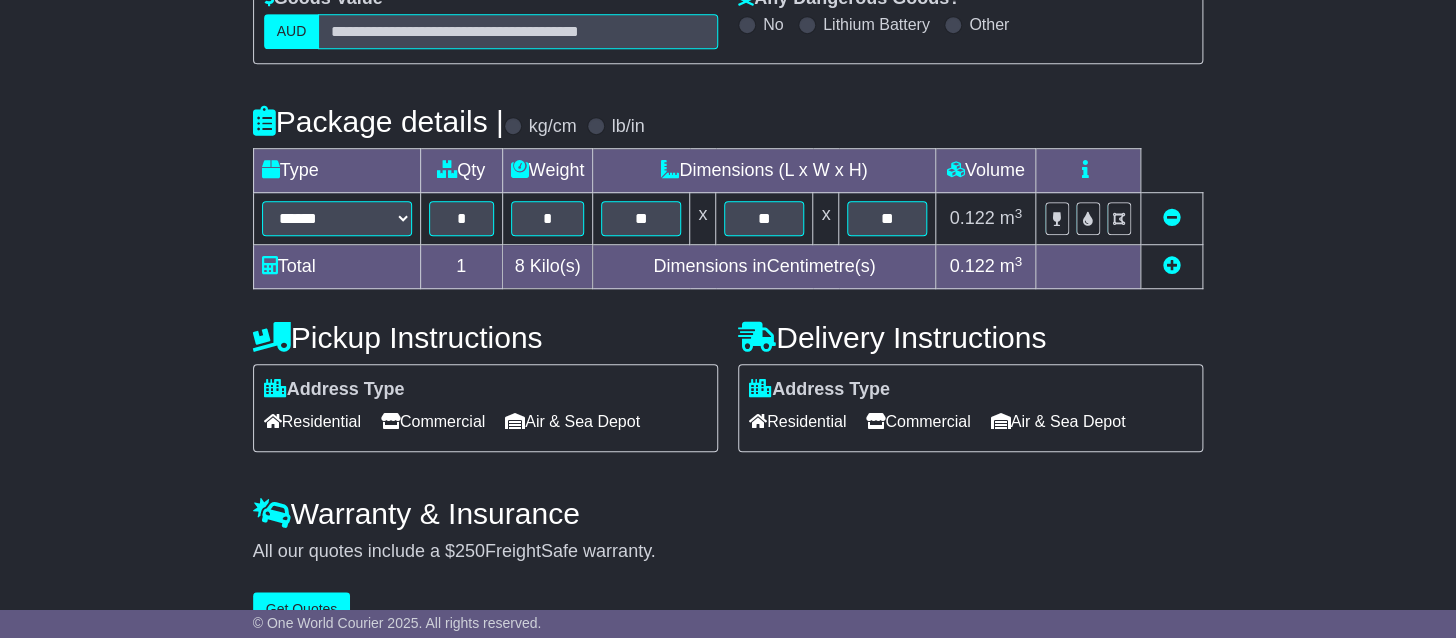 click on "Residential" at bounding box center (797, 421) 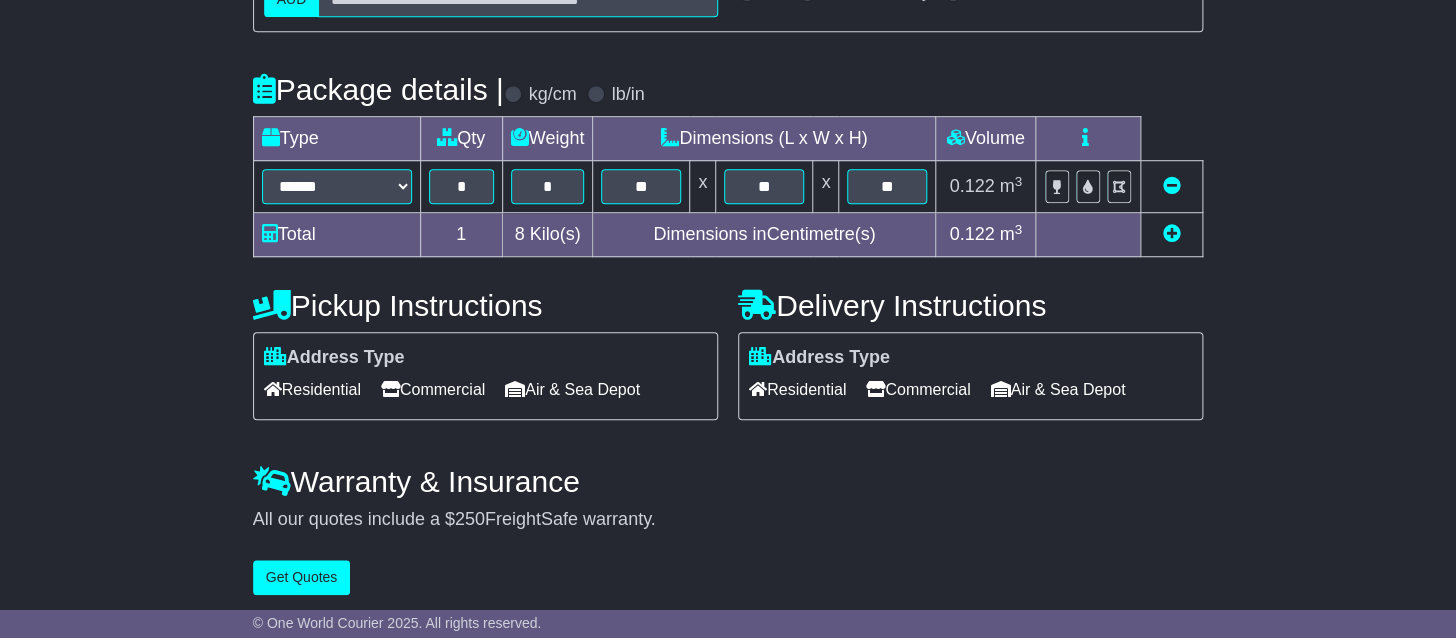 scroll, scrollTop: 461, scrollLeft: 0, axis: vertical 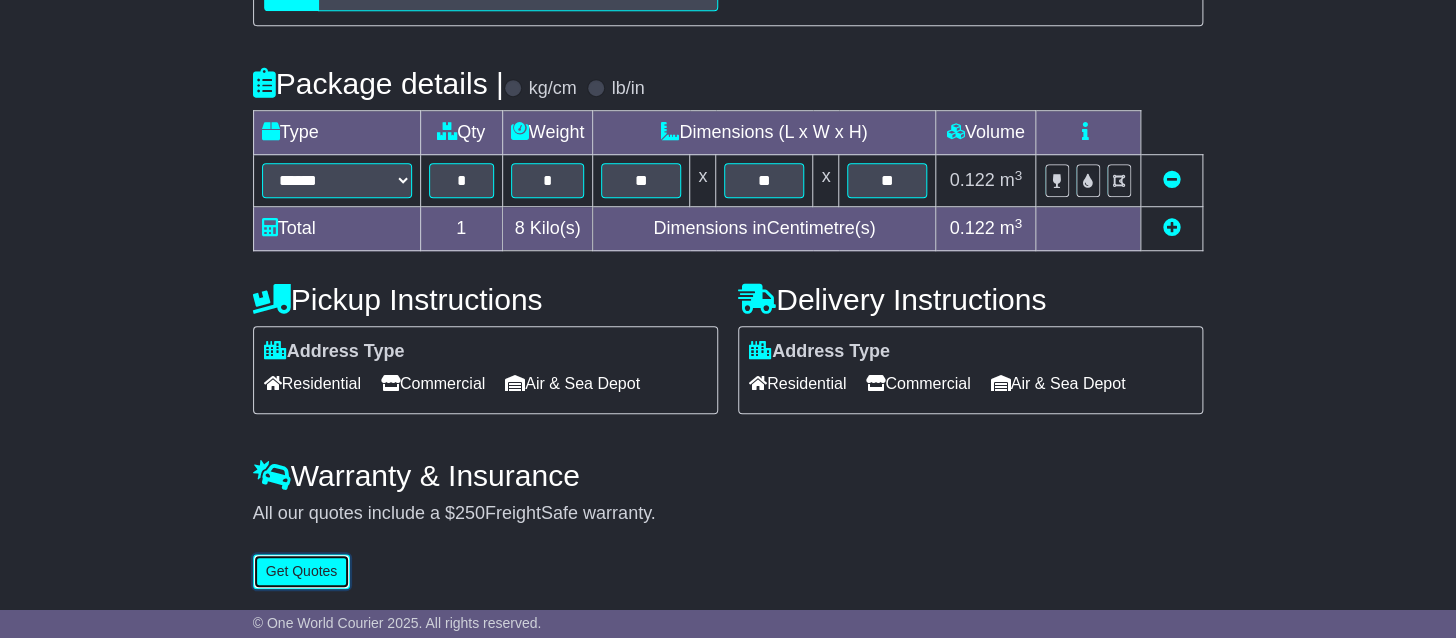 click on "Get Quotes" at bounding box center [302, 571] 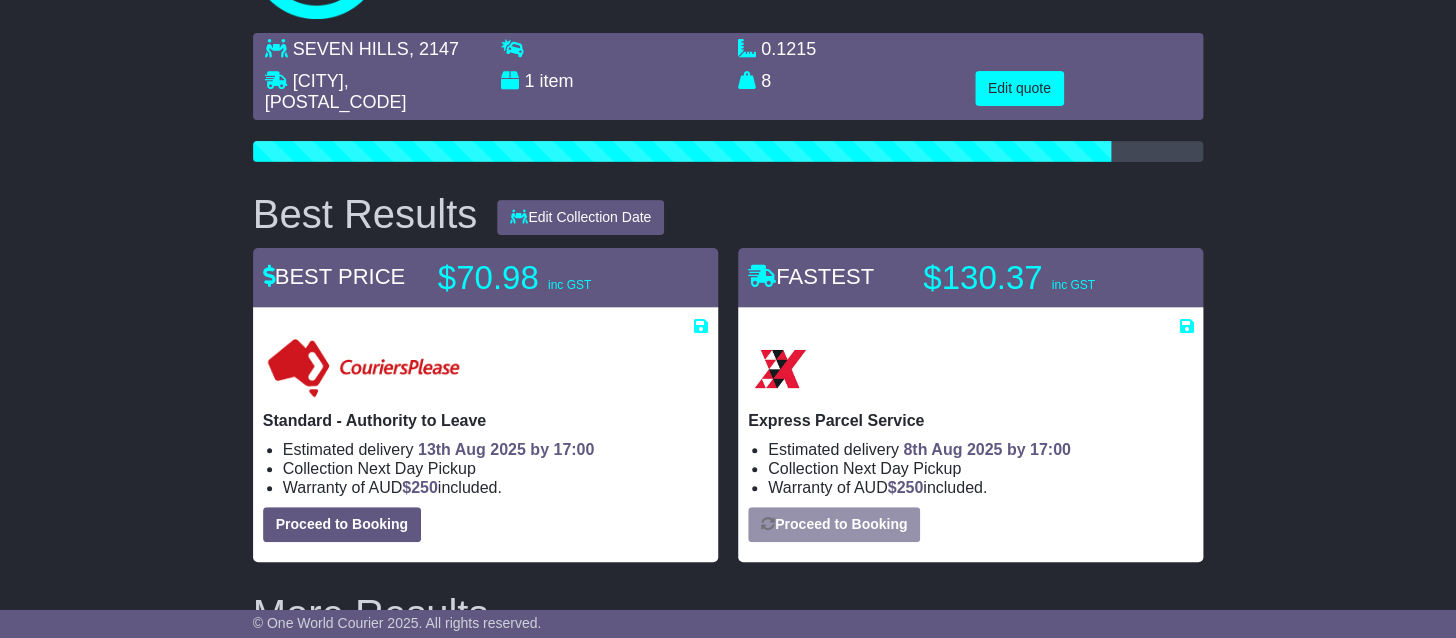 scroll, scrollTop: 211, scrollLeft: 0, axis: vertical 